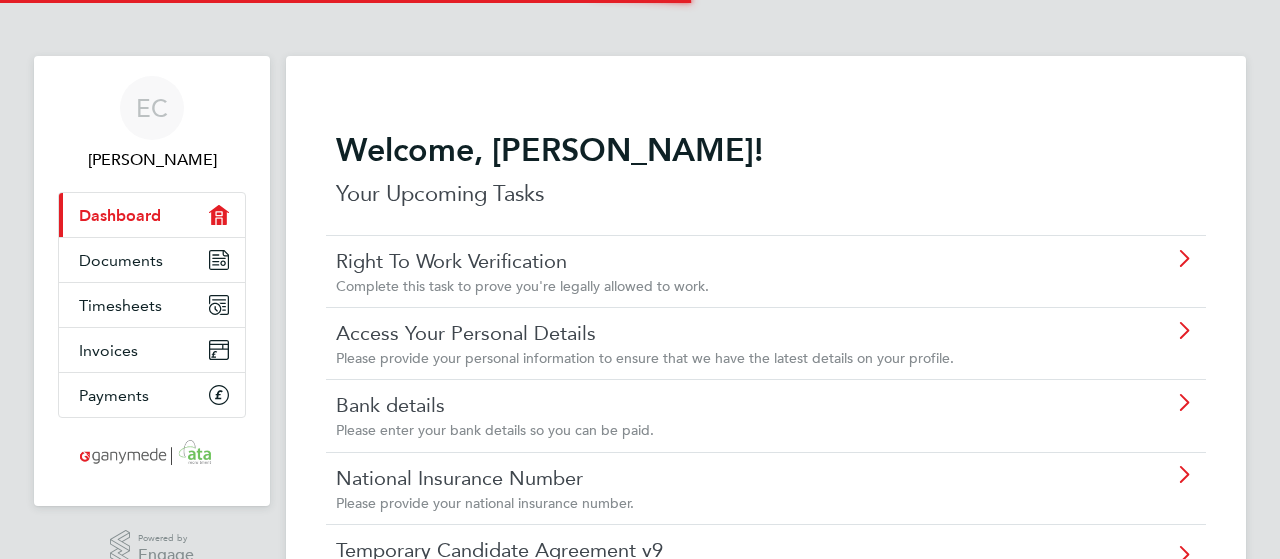 scroll, scrollTop: 0, scrollLeft: 0, axis: both 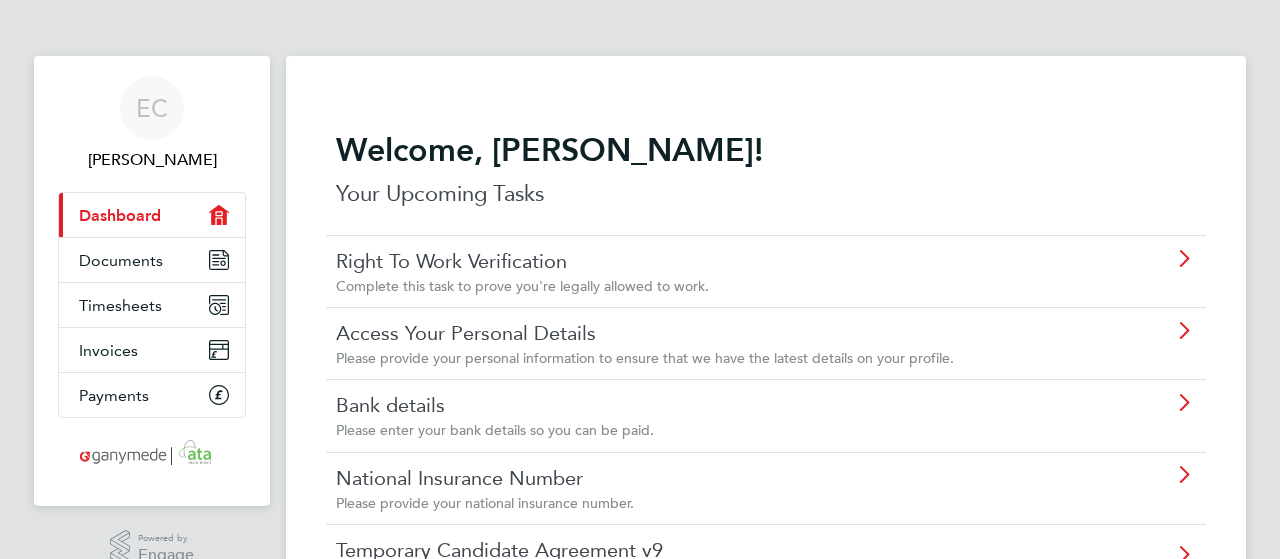click on "Right To Work Verification Complete this task to prove you're legally allowed to work." 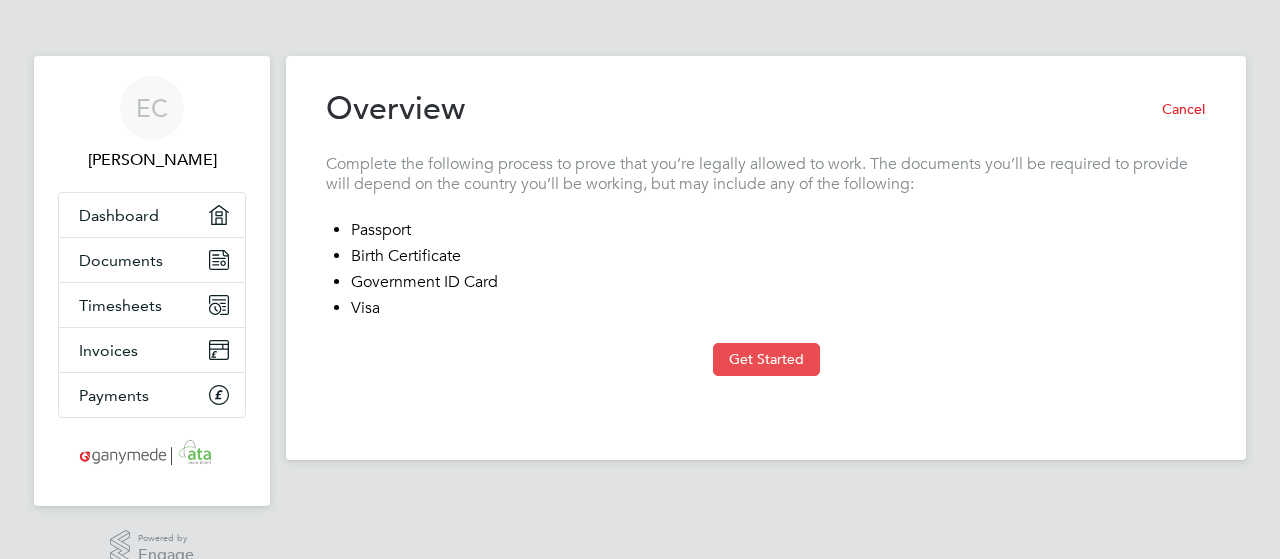 click on "Get Started" at bounding box center [766, 359] 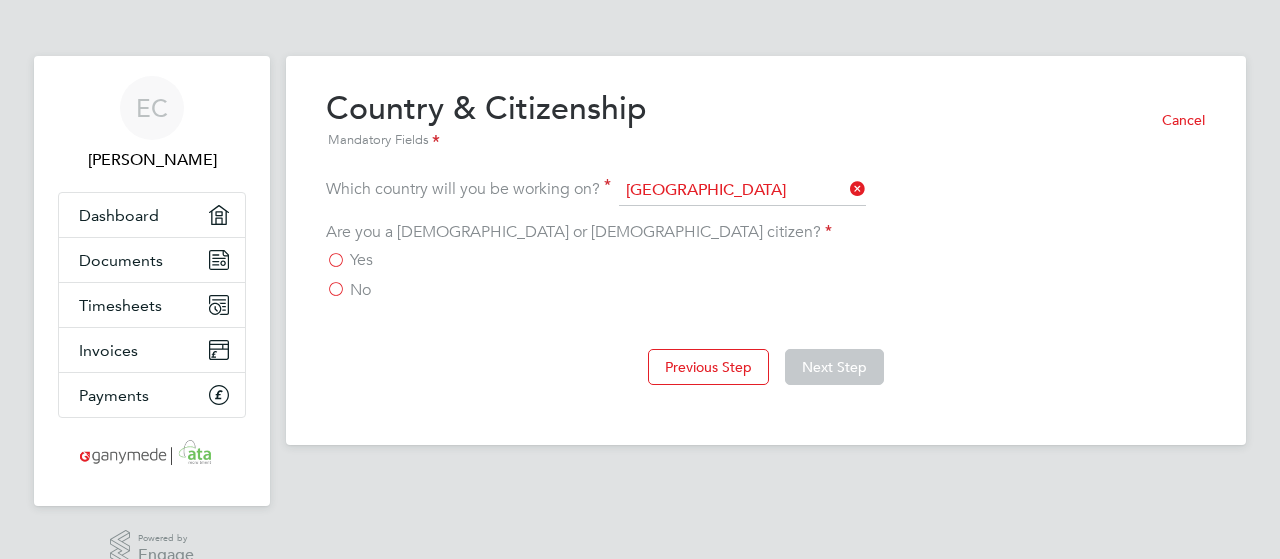 click on "Yes" at bounding box center (349, 260) 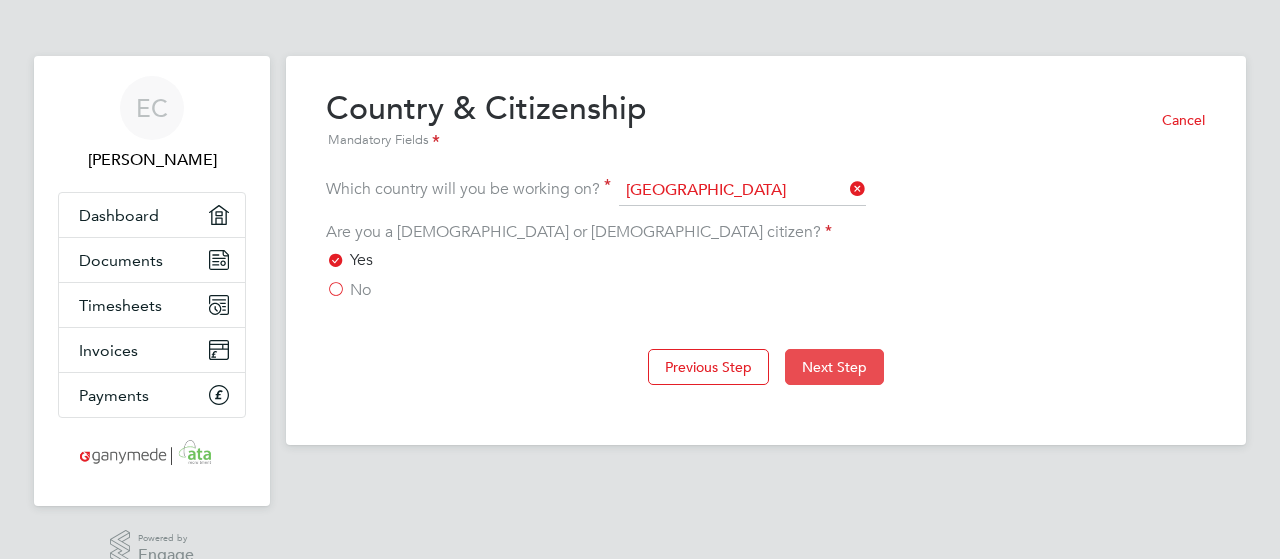 click on "Next Step" 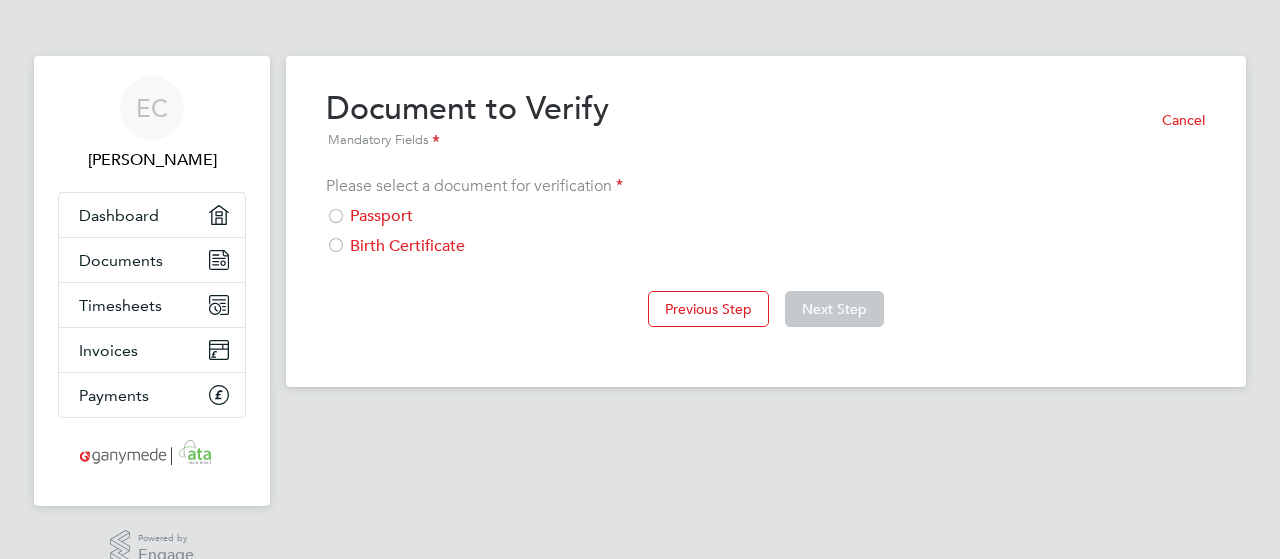 click at bounding box center [336, 218] 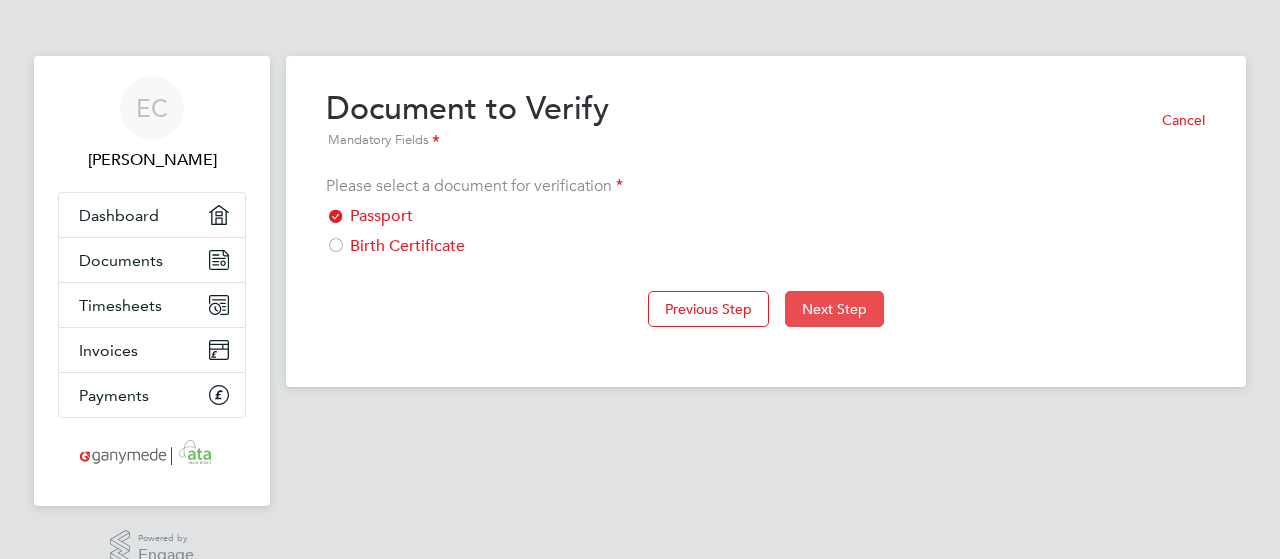 click on "Next Step" 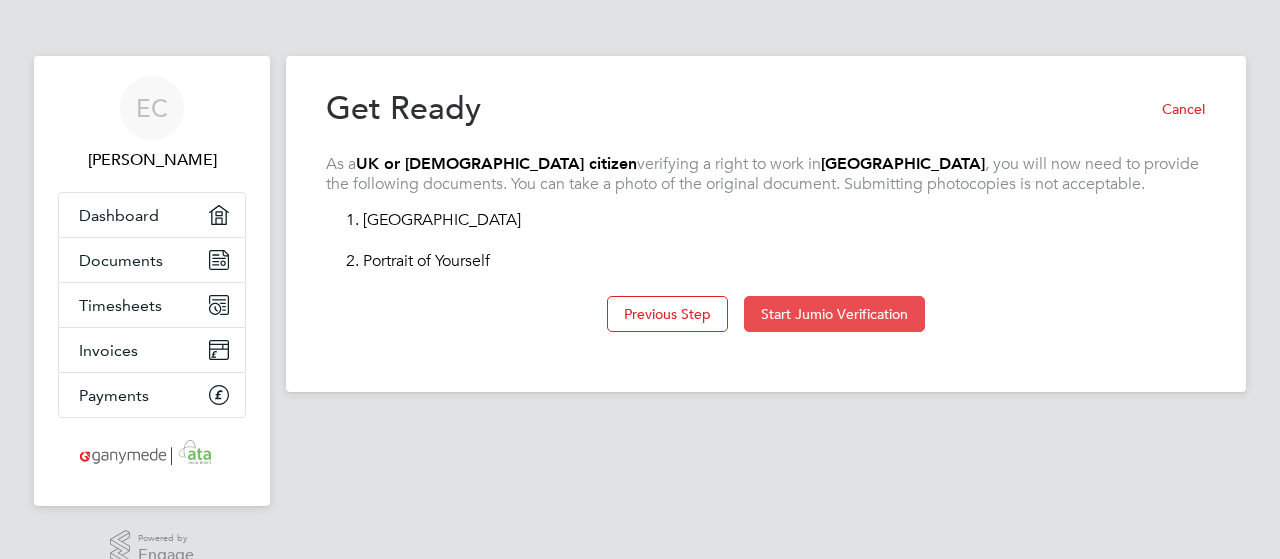 click on "Start Jumio Verification" 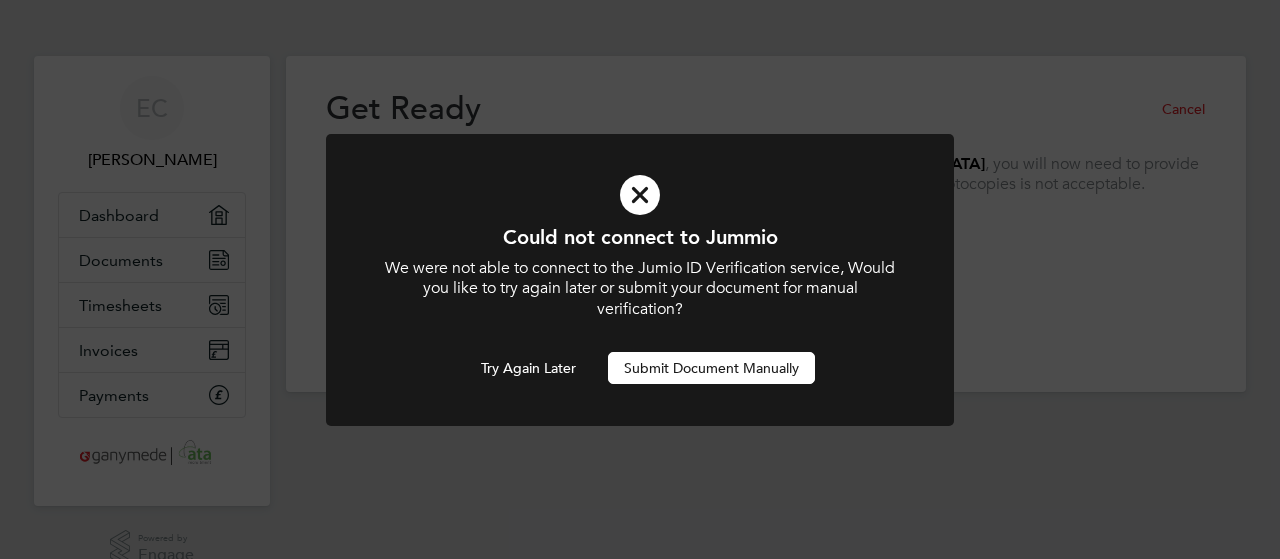 click on "Submit Document Manually" at bounding box center (711, 368) 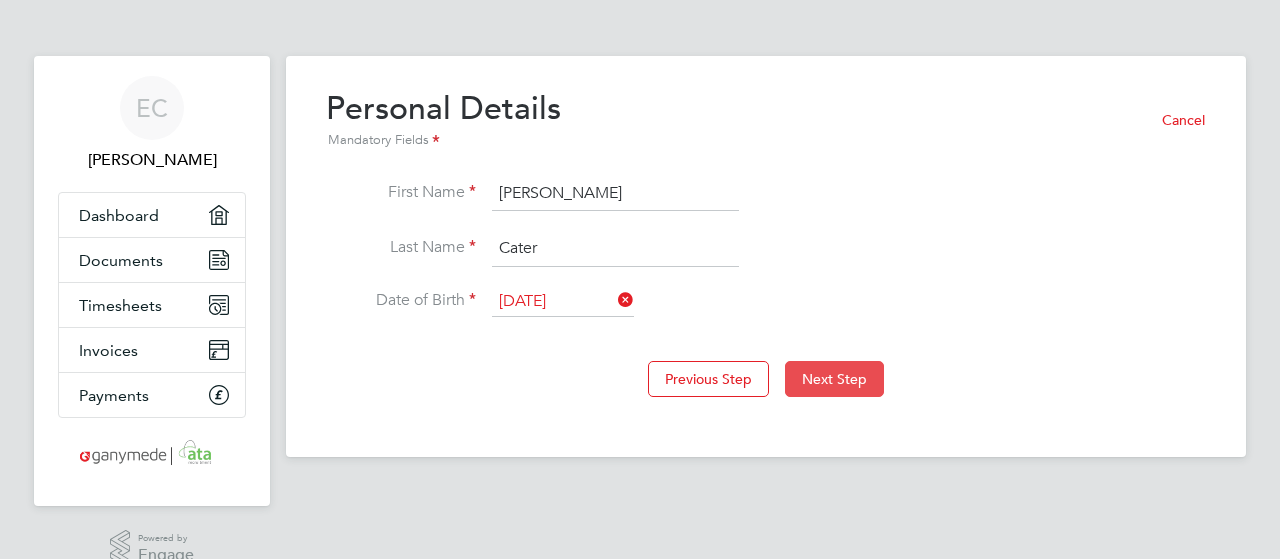 click on "Next Step" 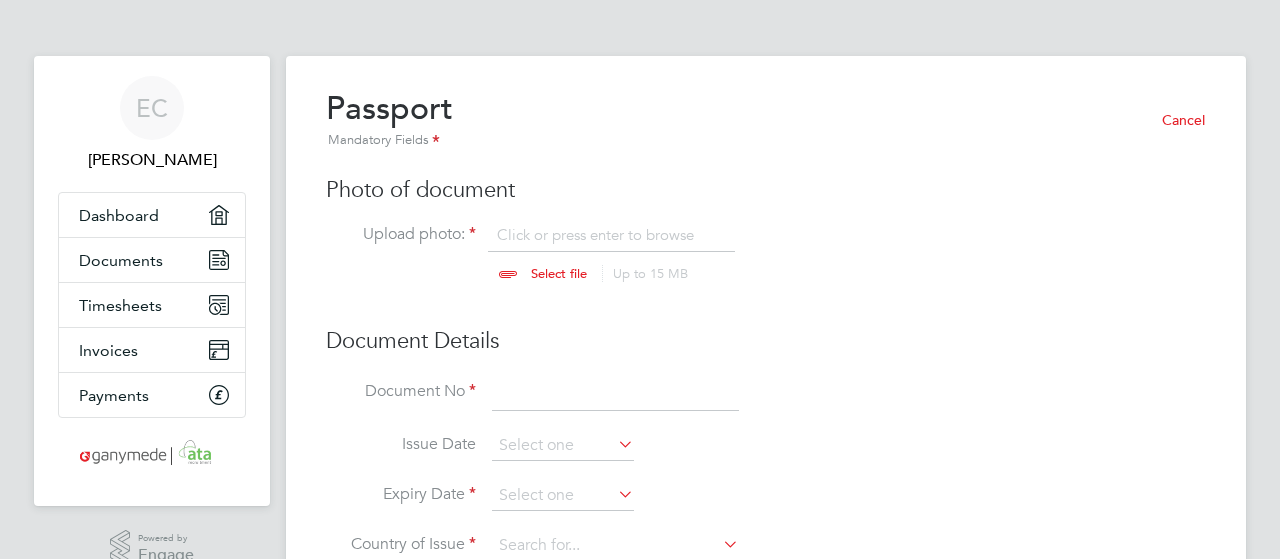 scroll, scrollTop: 10, scrollLeft: 10, axis: both 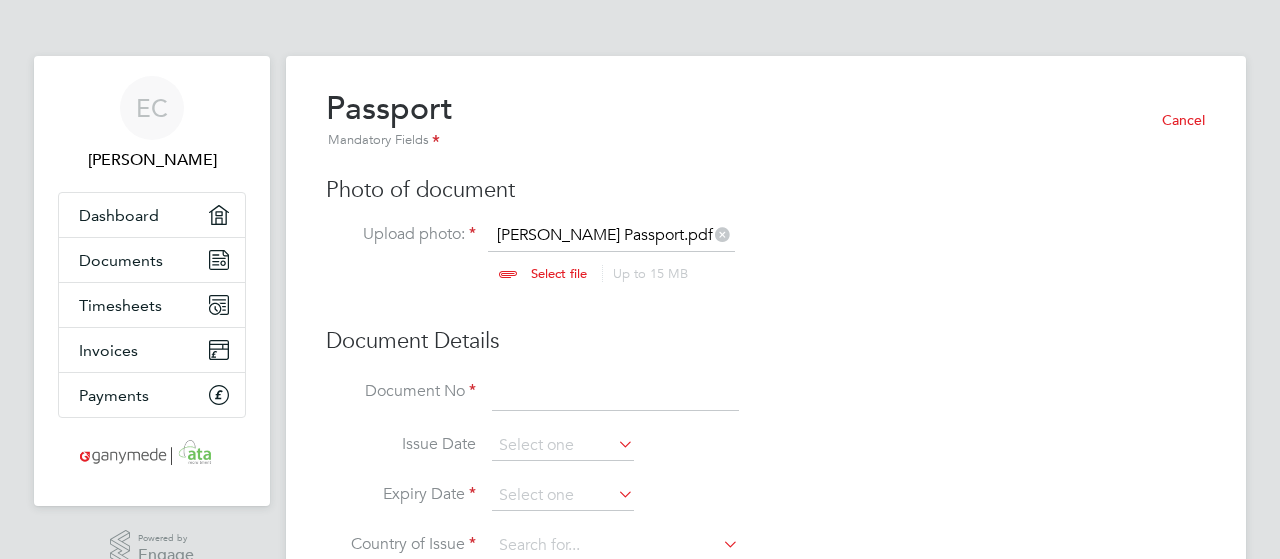 click 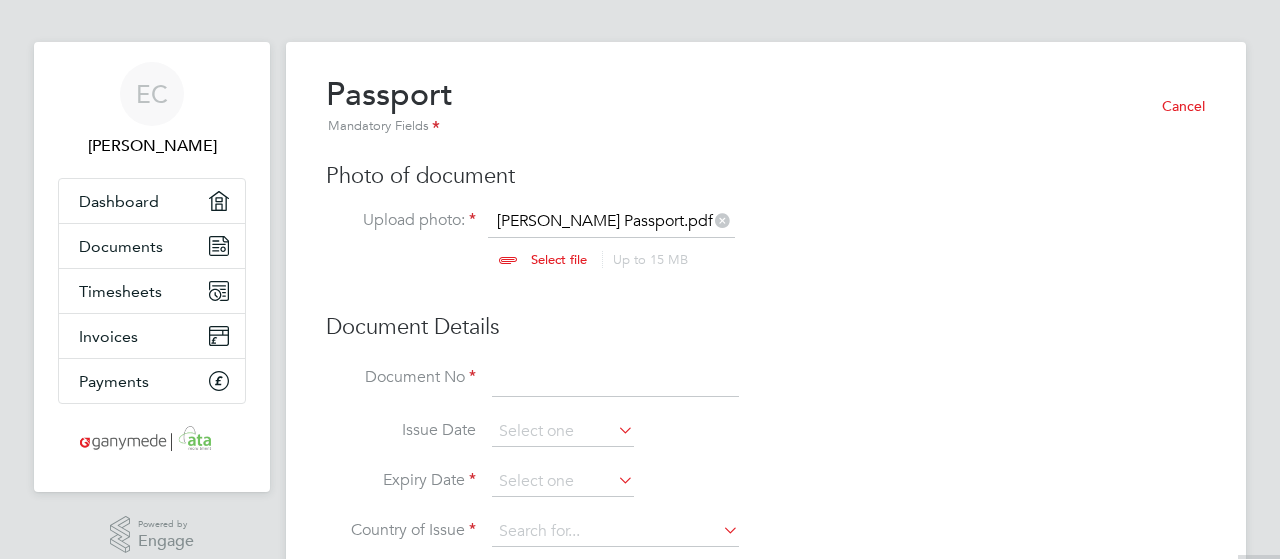 scroll, scrollTop: 0, scrollLeft: 0, axis: both 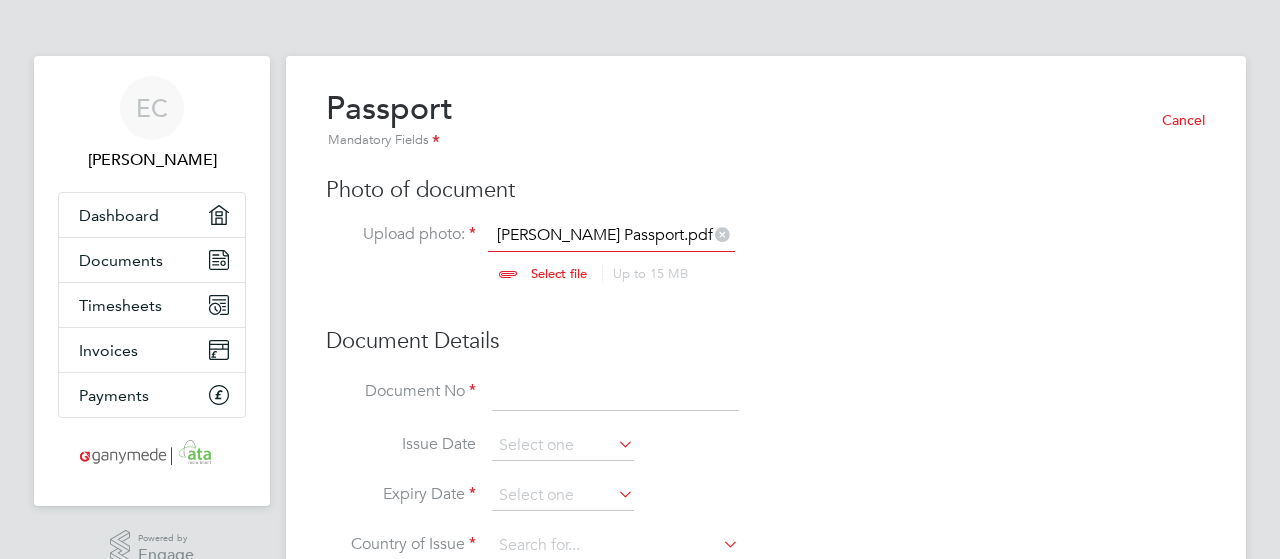 click 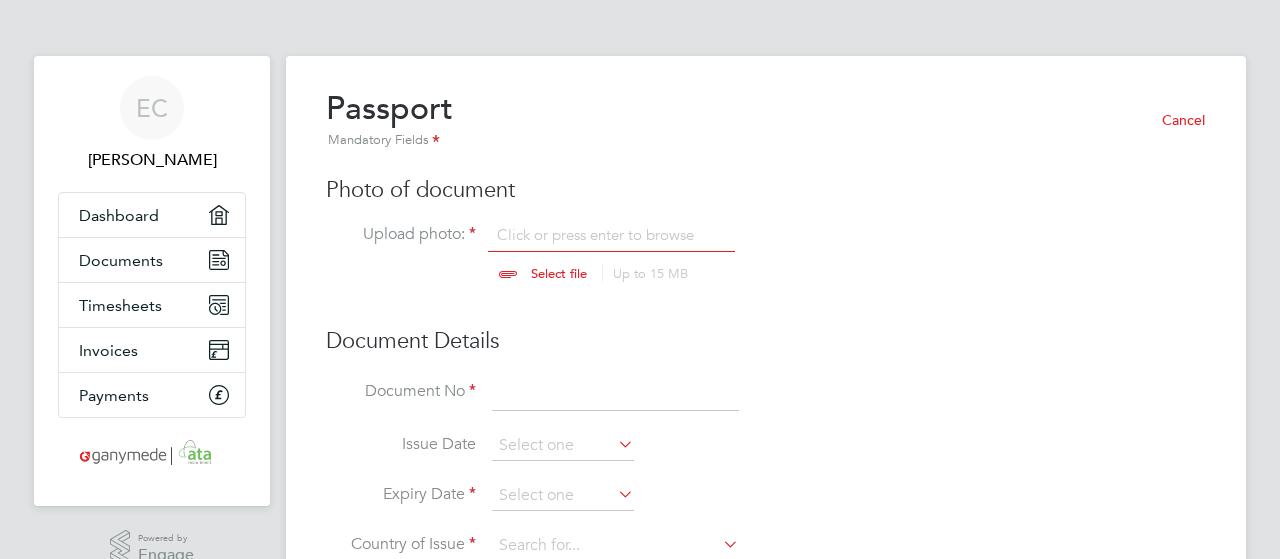 click 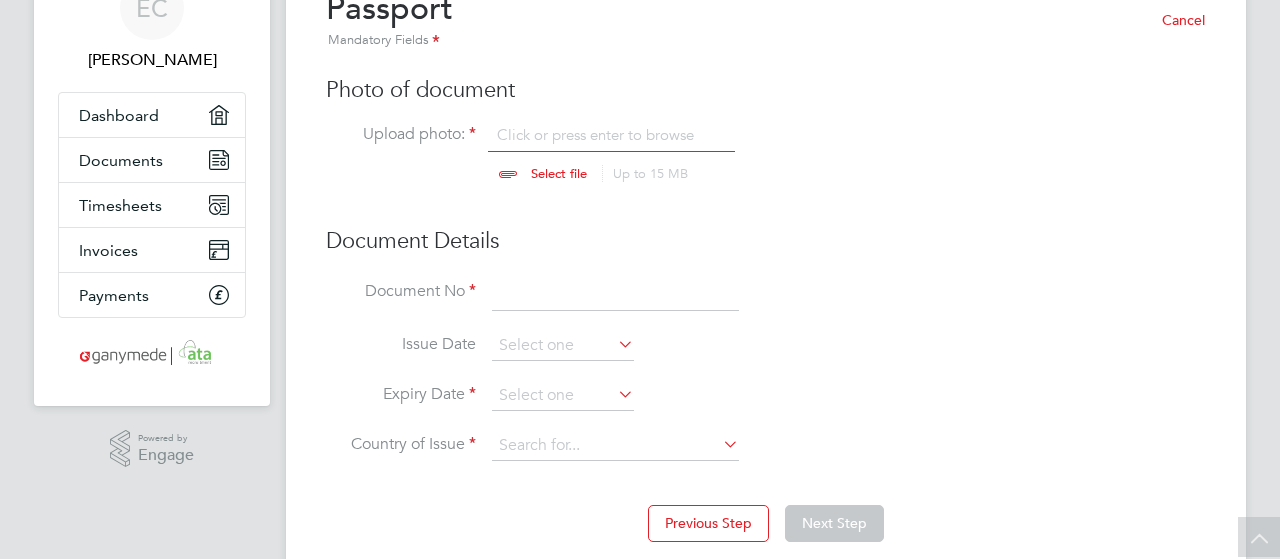 scroll, scrollTop: 70, scrollLeft: 0, axis: vertical 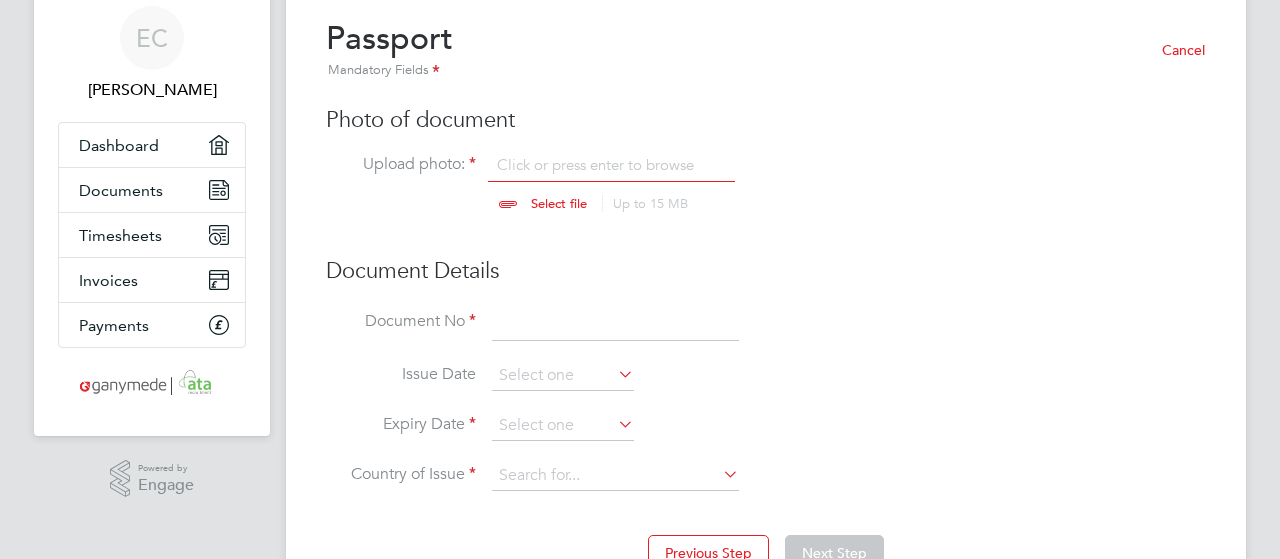 drag, startPoint x: 548, startPoint y: 193, endPoint x: 568, endPoint y: 193, distance: 20 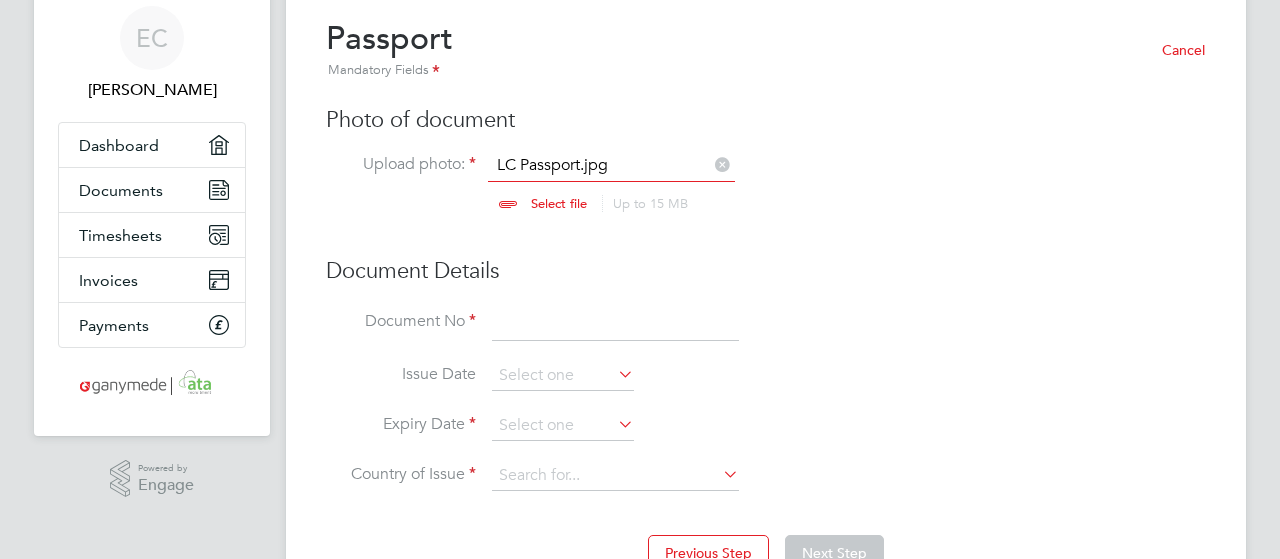 click 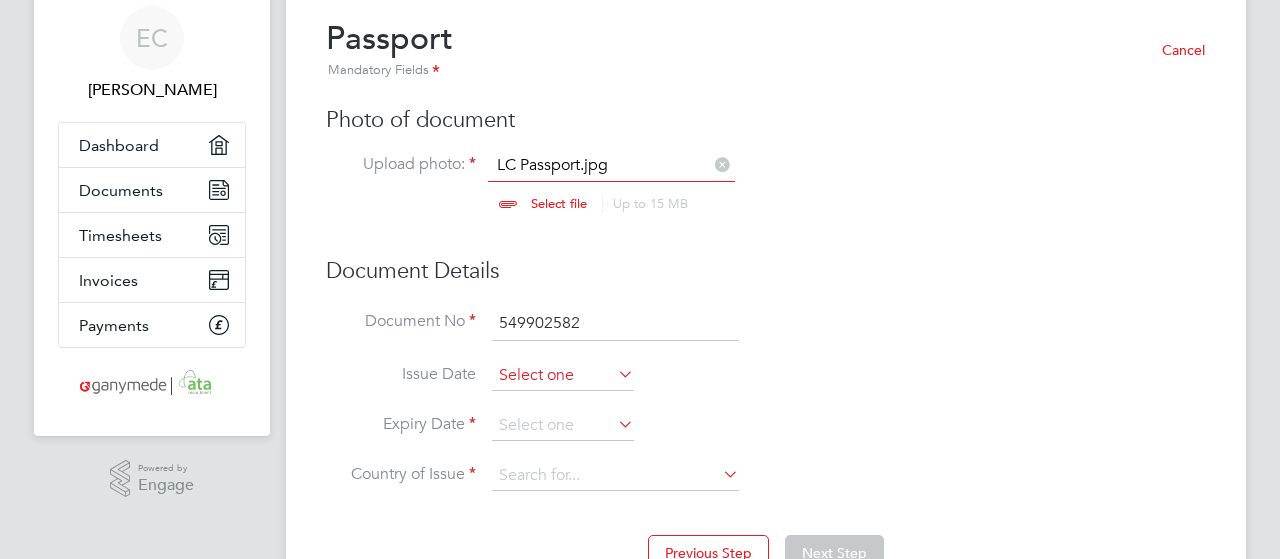 type on "549902582" 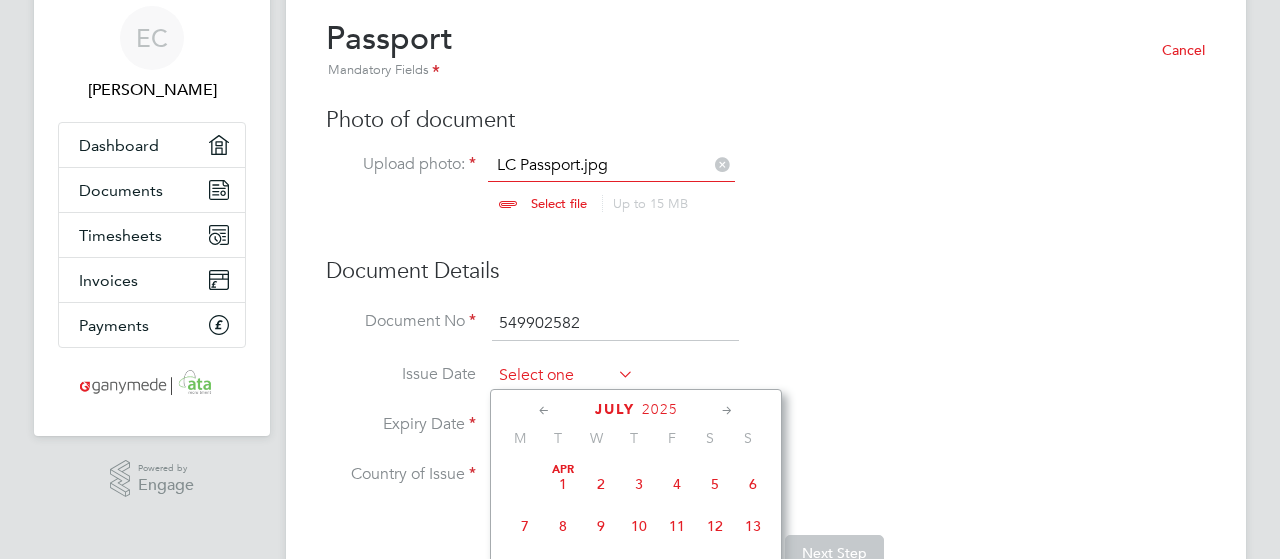 click 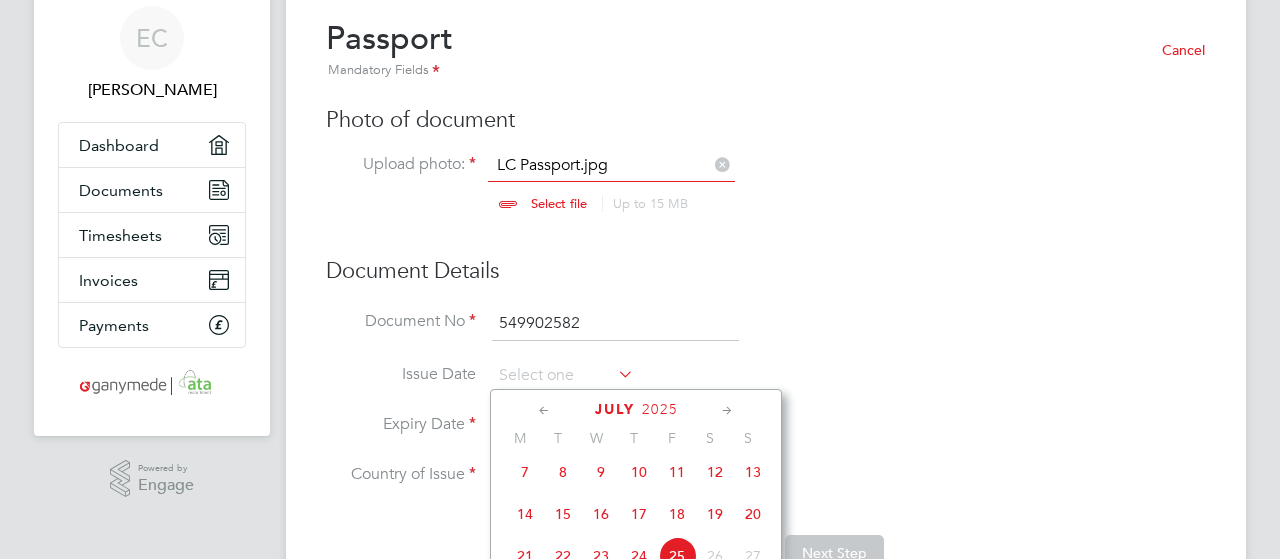 click on "2025" 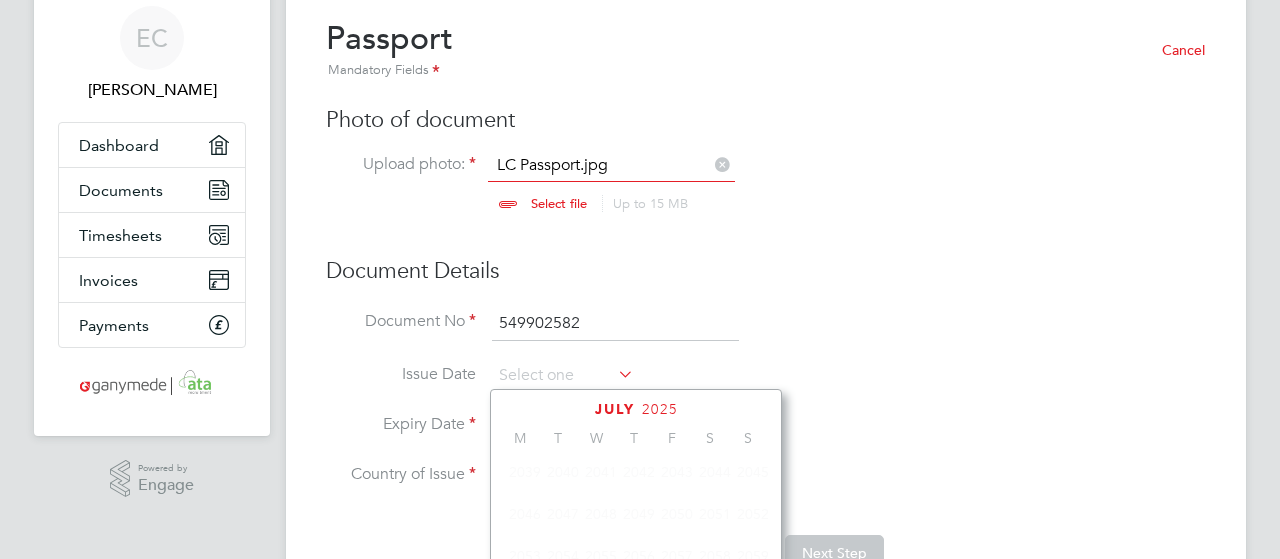 scroll, scrollTop: 523, scrollLeft: 0, axis: vertical 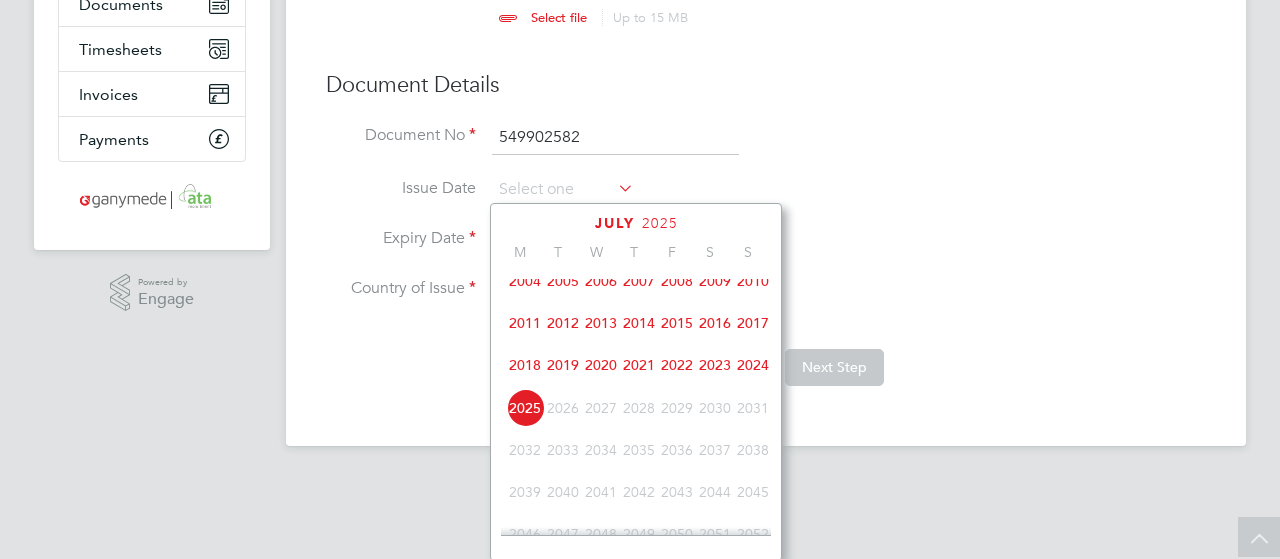 click on "2017" 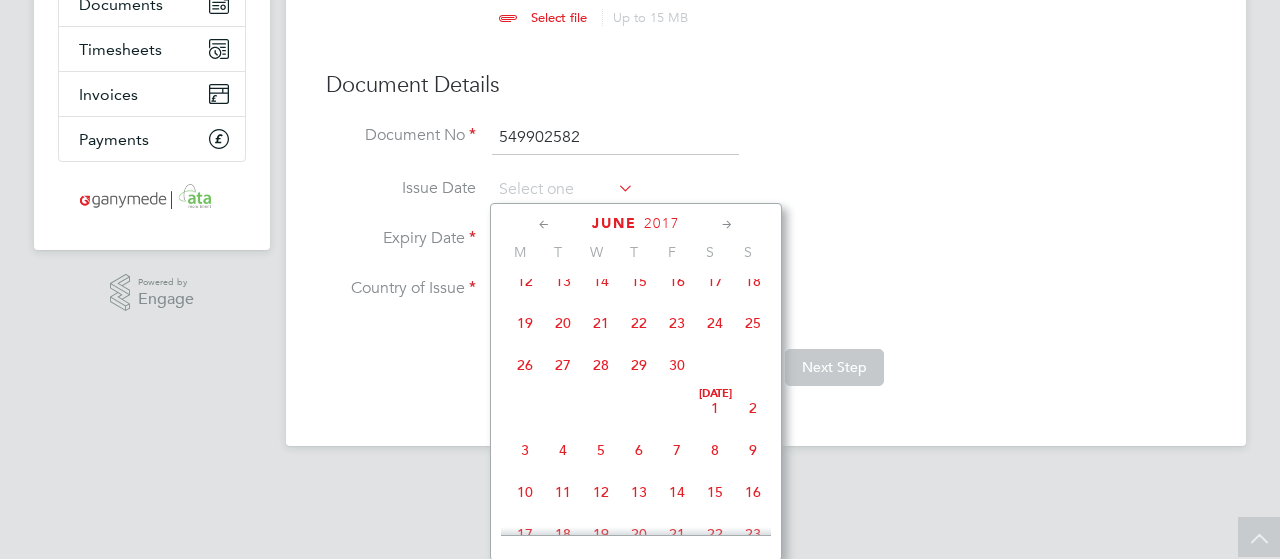 click 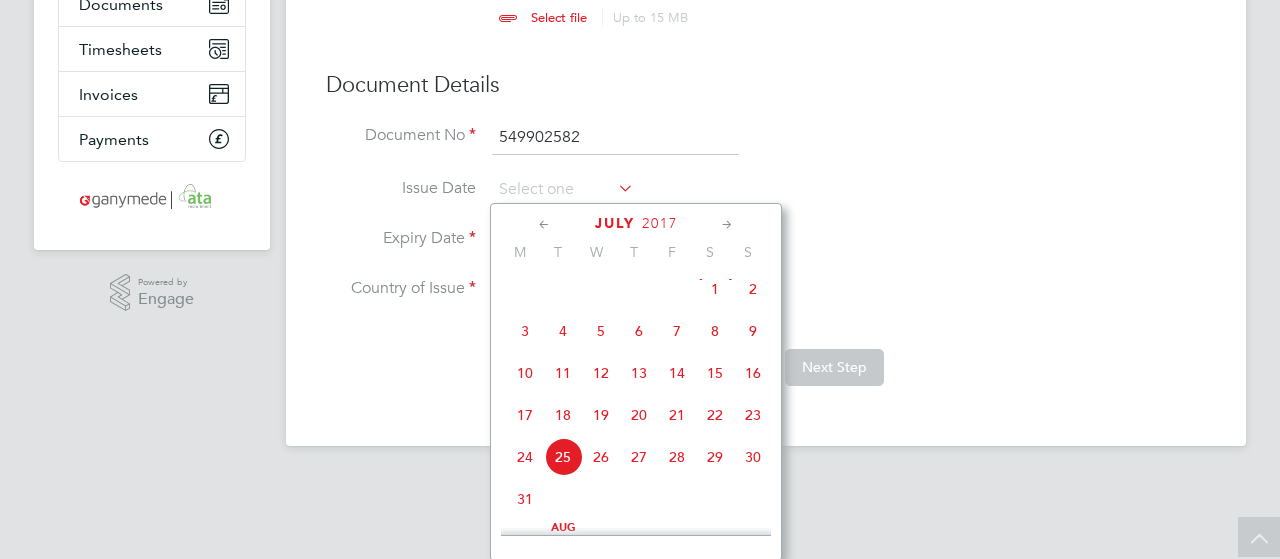 click 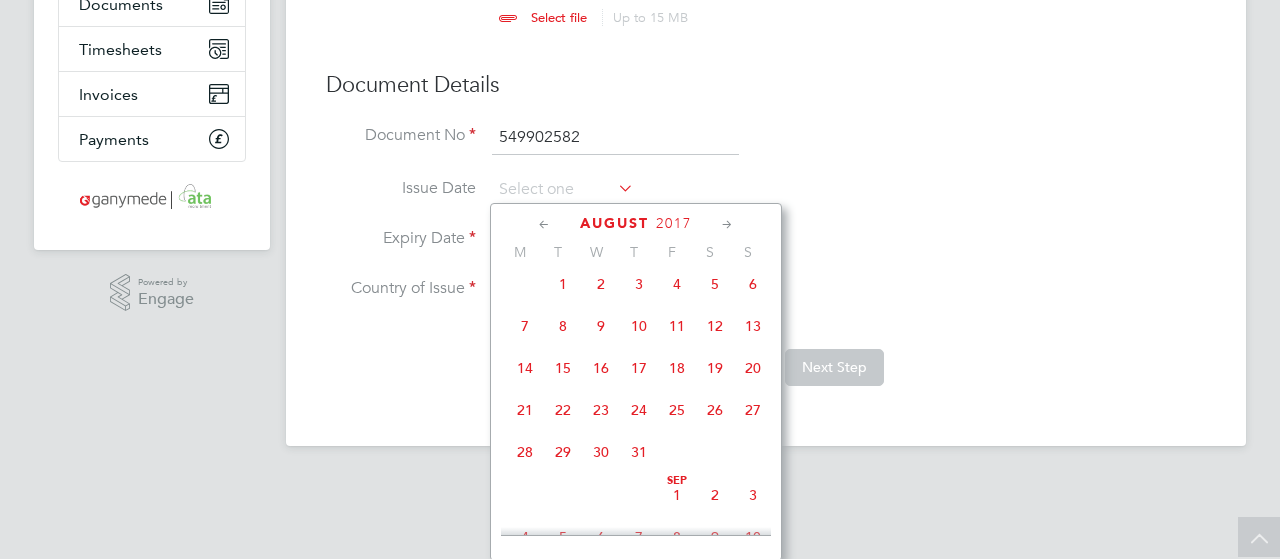 click on "21" 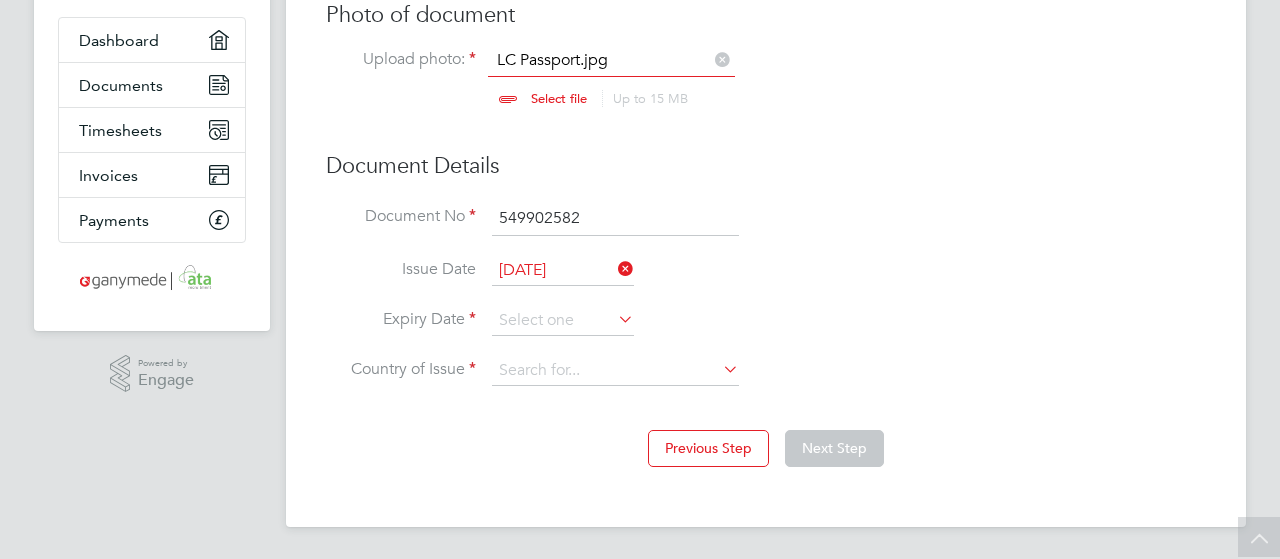scroll, scrollTop: 170, scrollLeft: 0, axis: vertical 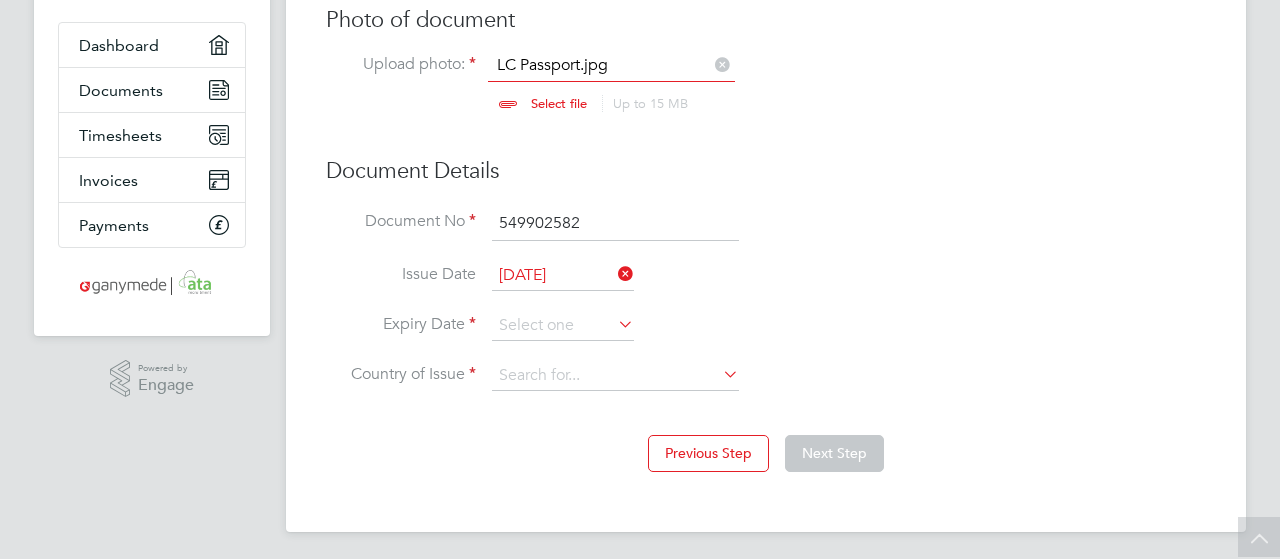 click 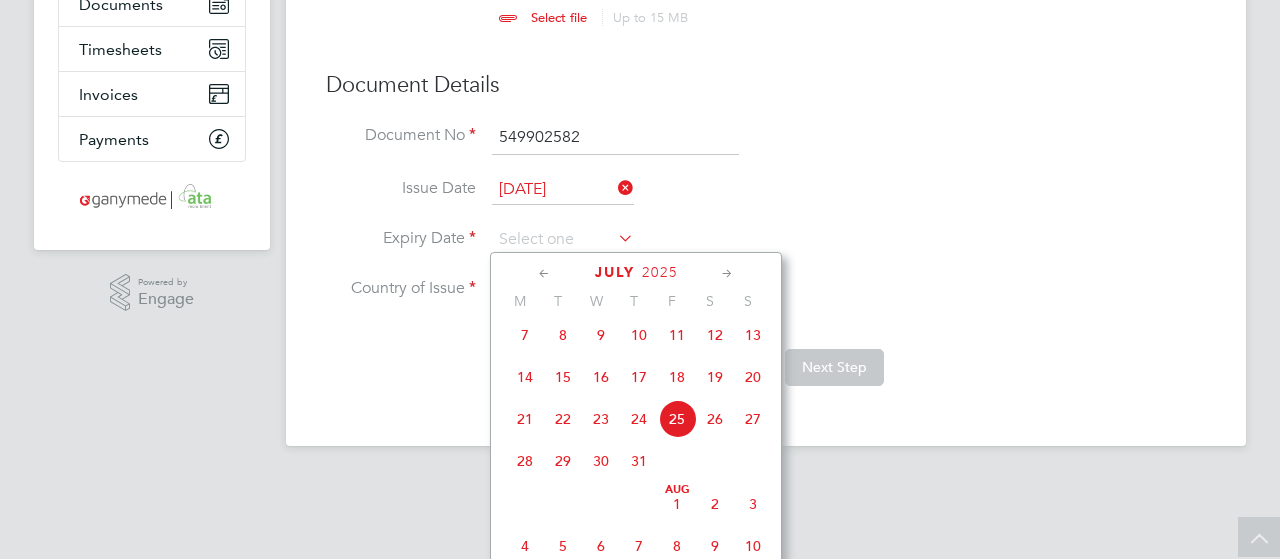 click on "2025" 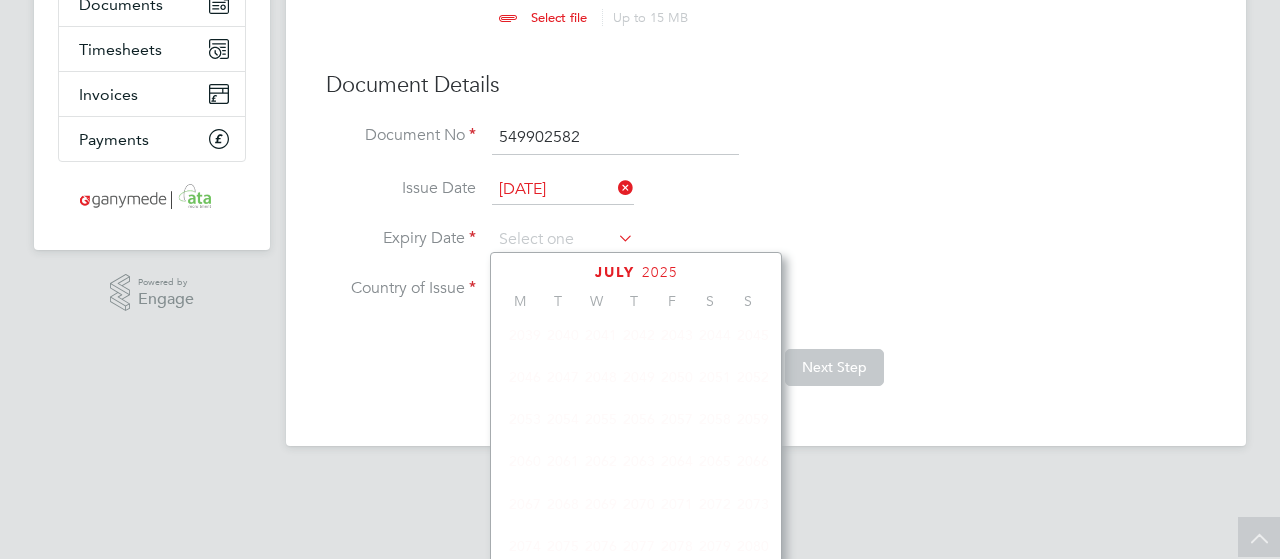 scroll, scrollTop: 523, scrollLeft: 0, axis: vertical 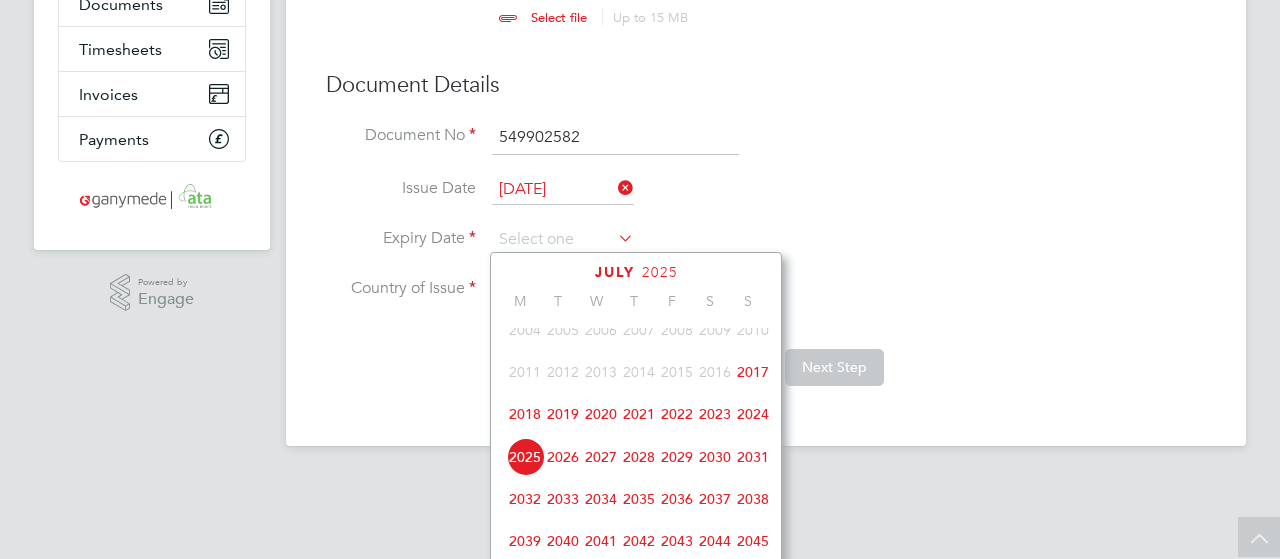 click on "2027" 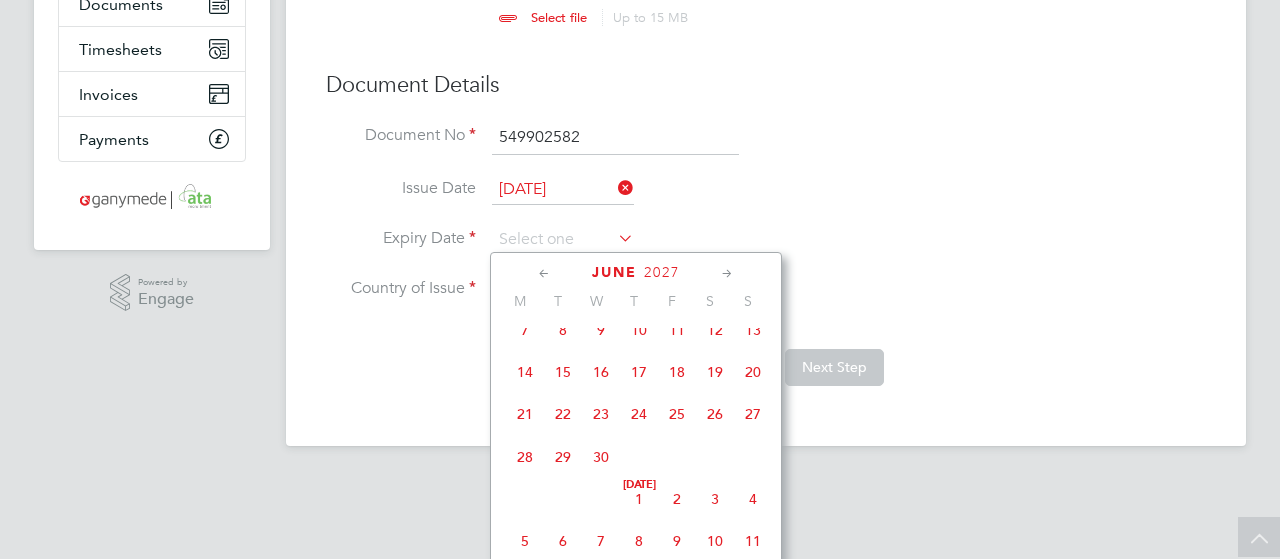 click 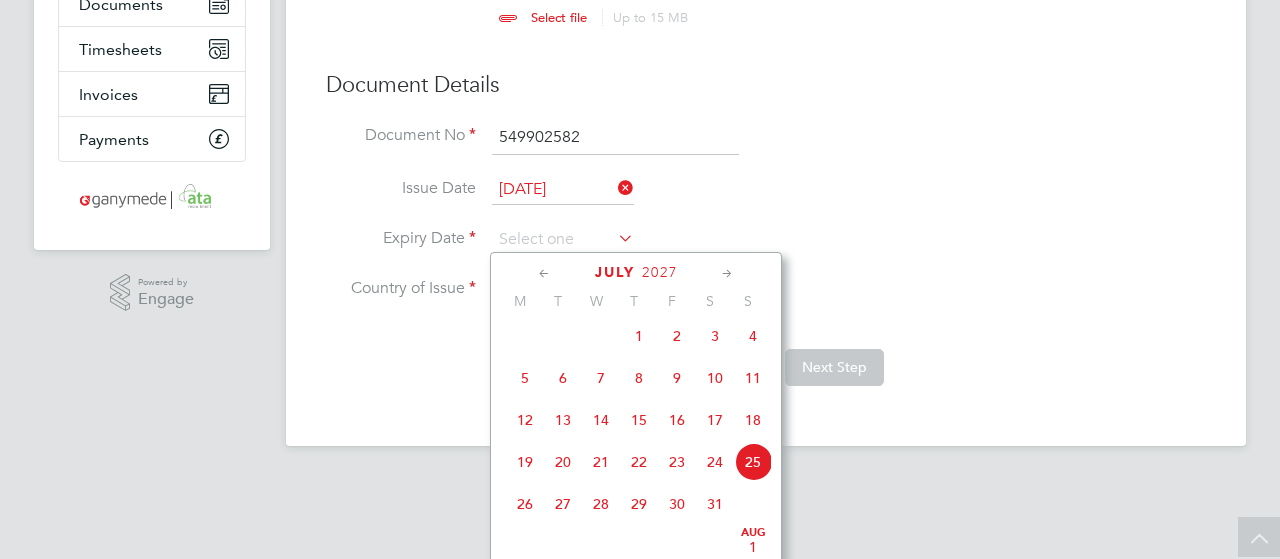 click 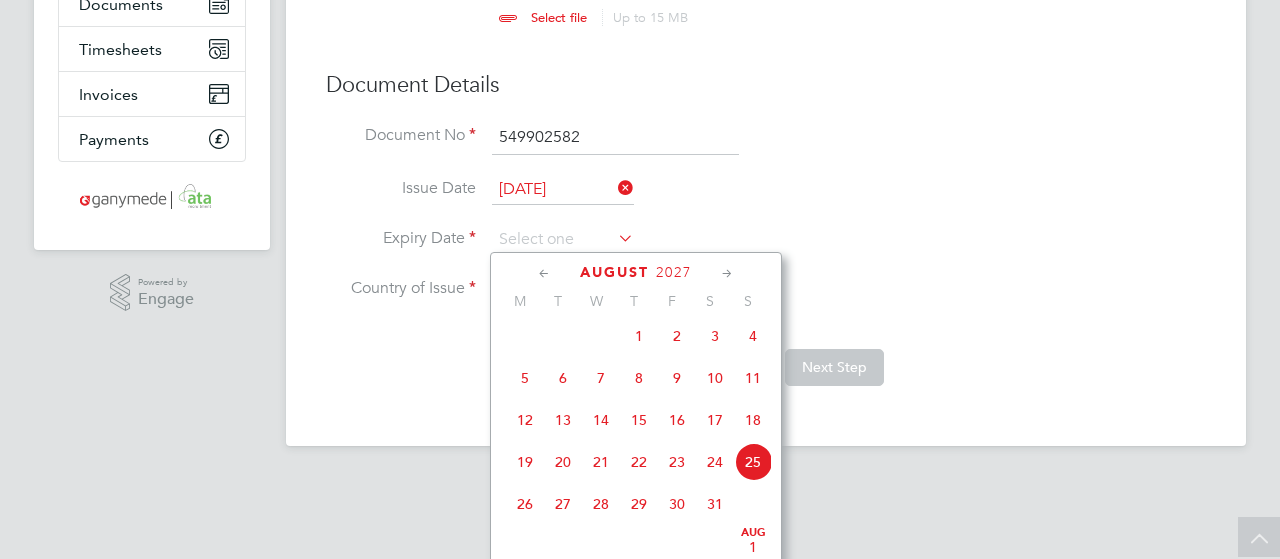 scroll, scrollTop: 900, scrollLeft: 0, axis: vertical 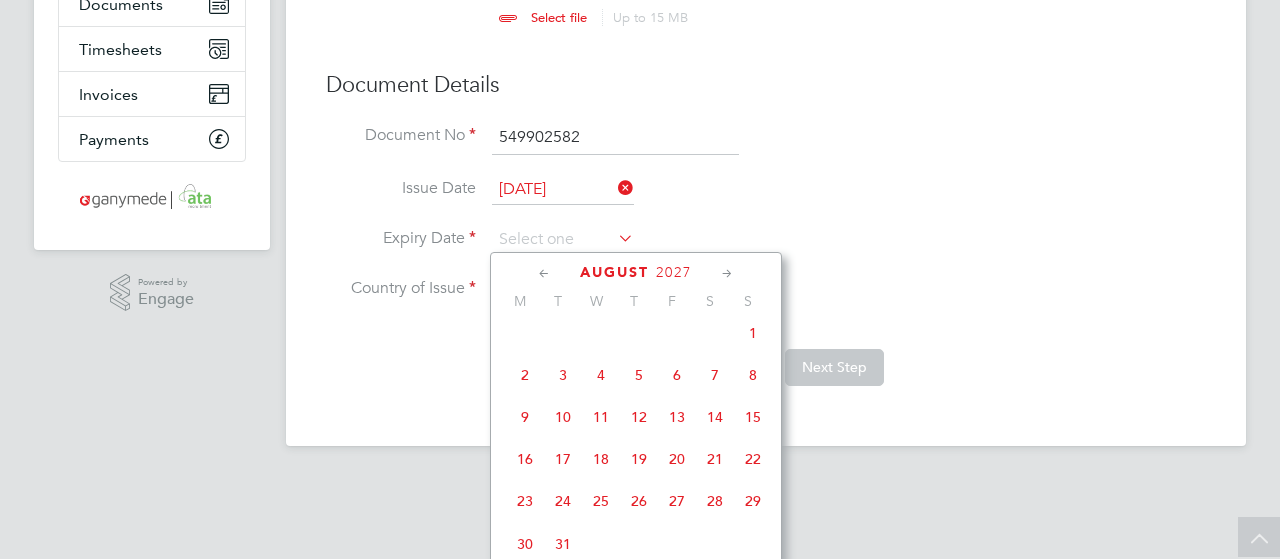 click on "21" 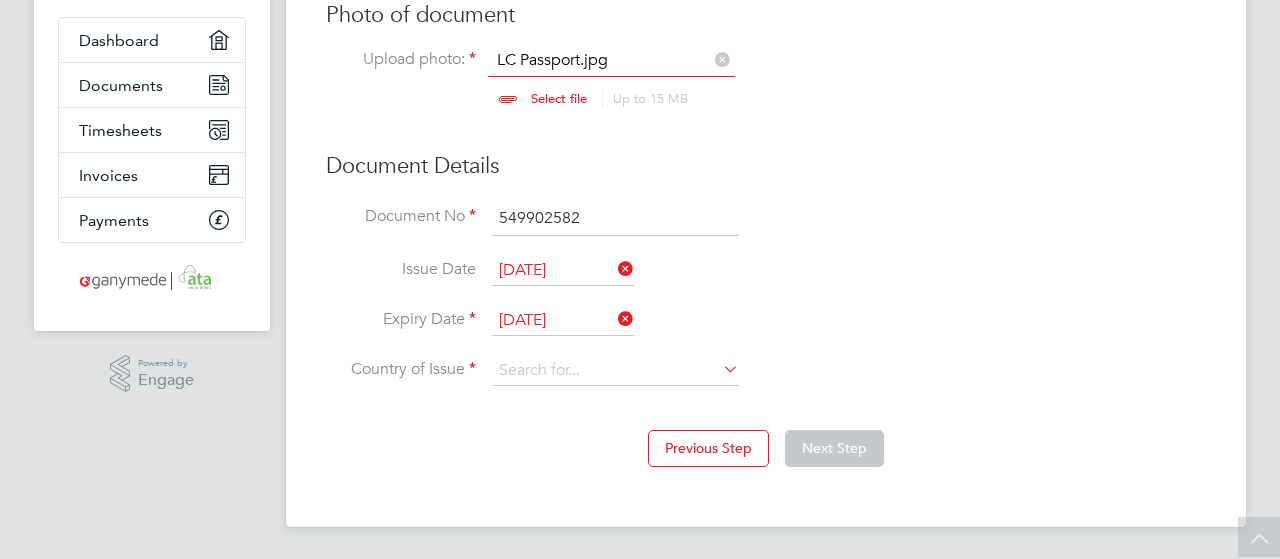 scroll, scrollTop: 170, scrollLeft: 0, axis: vertical 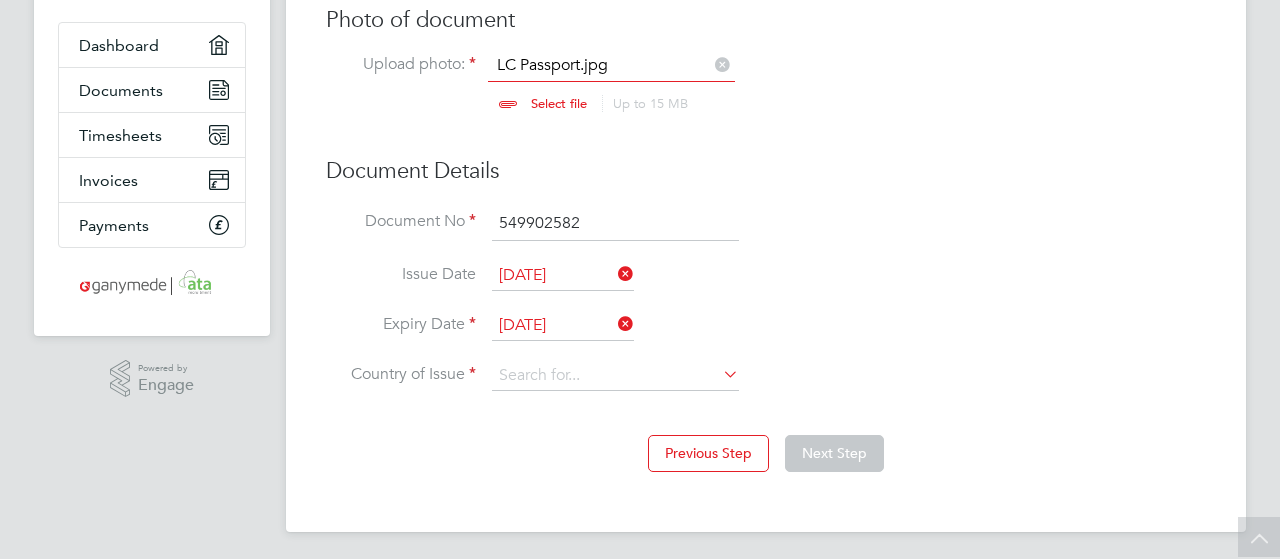 click 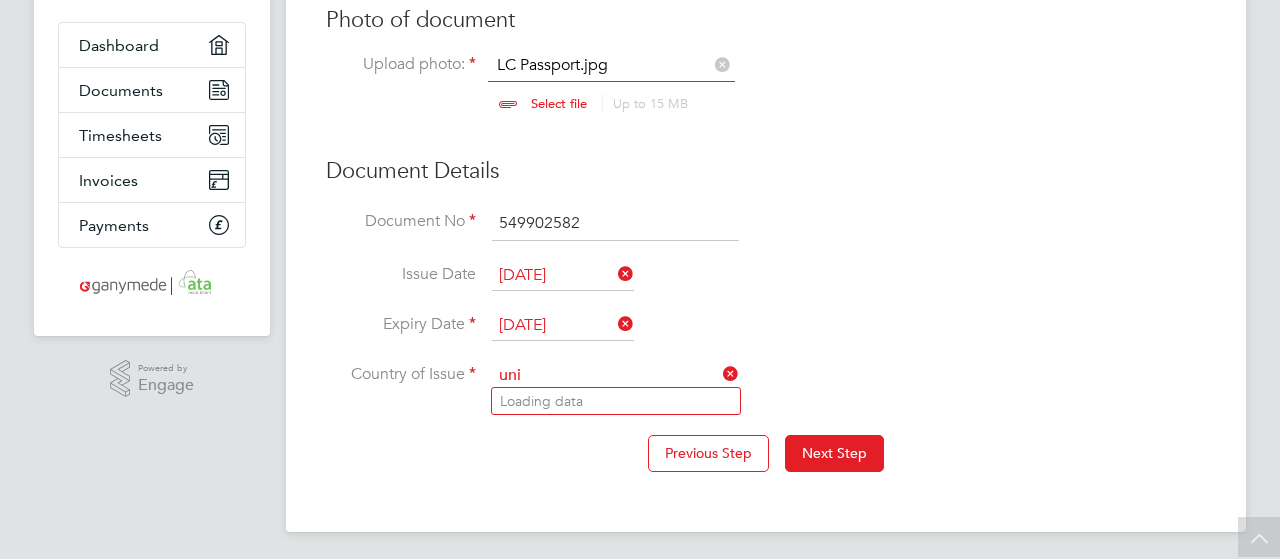 scroll, scrollTop: 170, scrollLeft: 0, axis: vertical 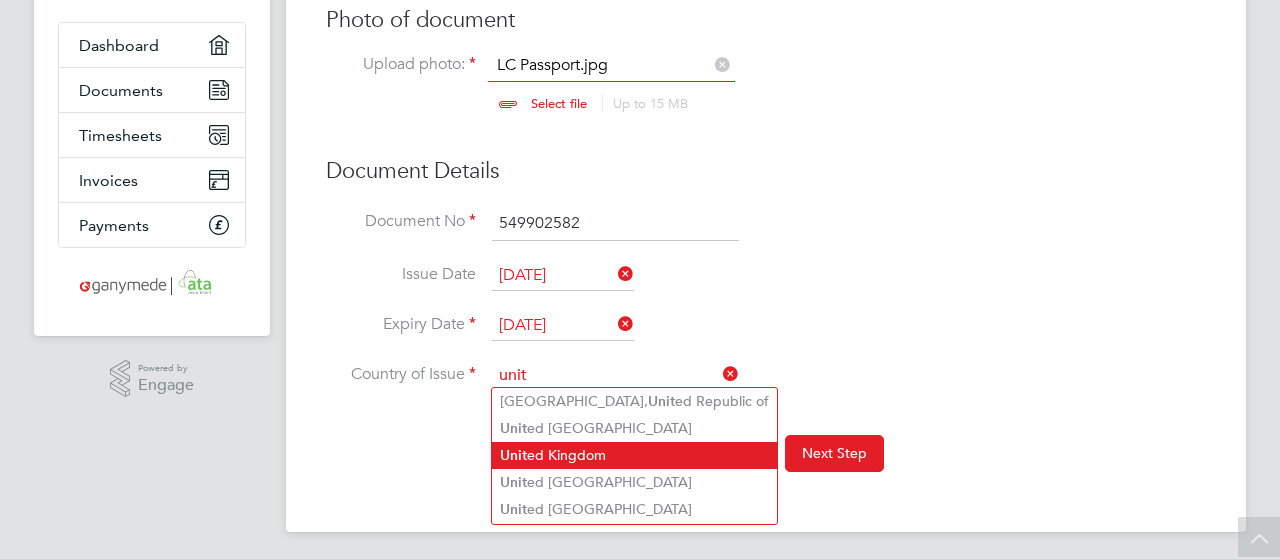 click on "Unit ed Kingdom" 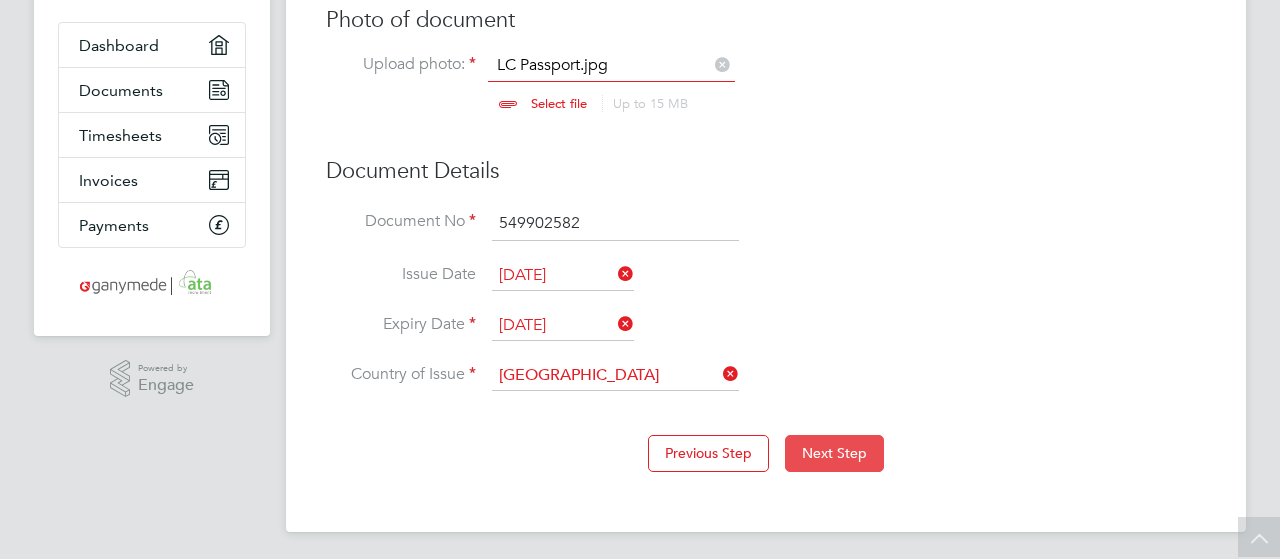click on "Next Step" 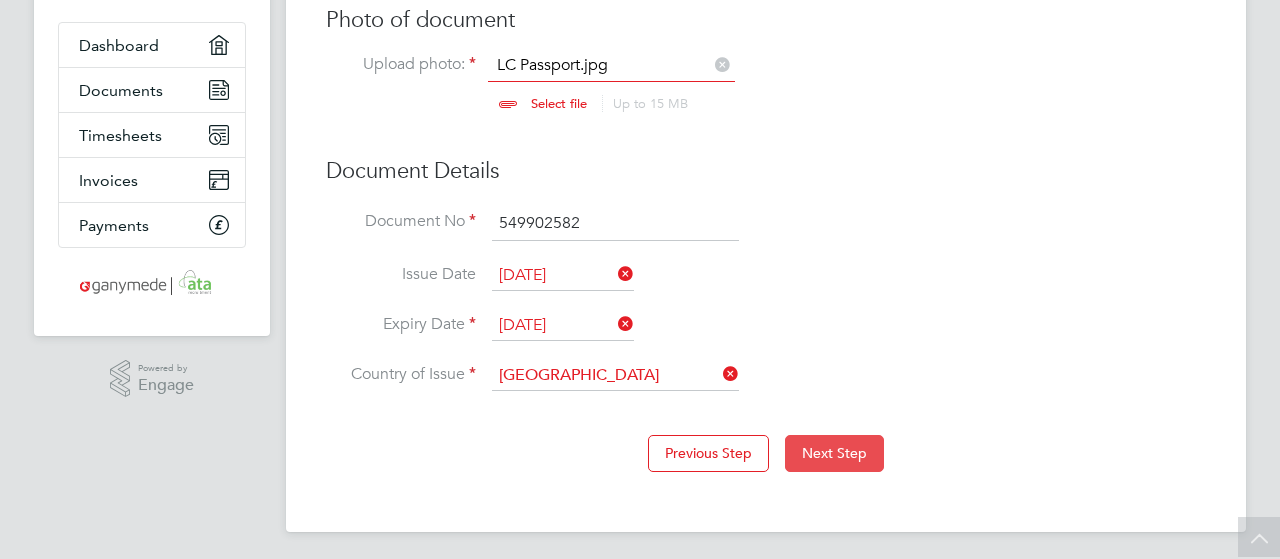 scroll, scrollTop: 30, scrollLeft: 0, axis: vertical 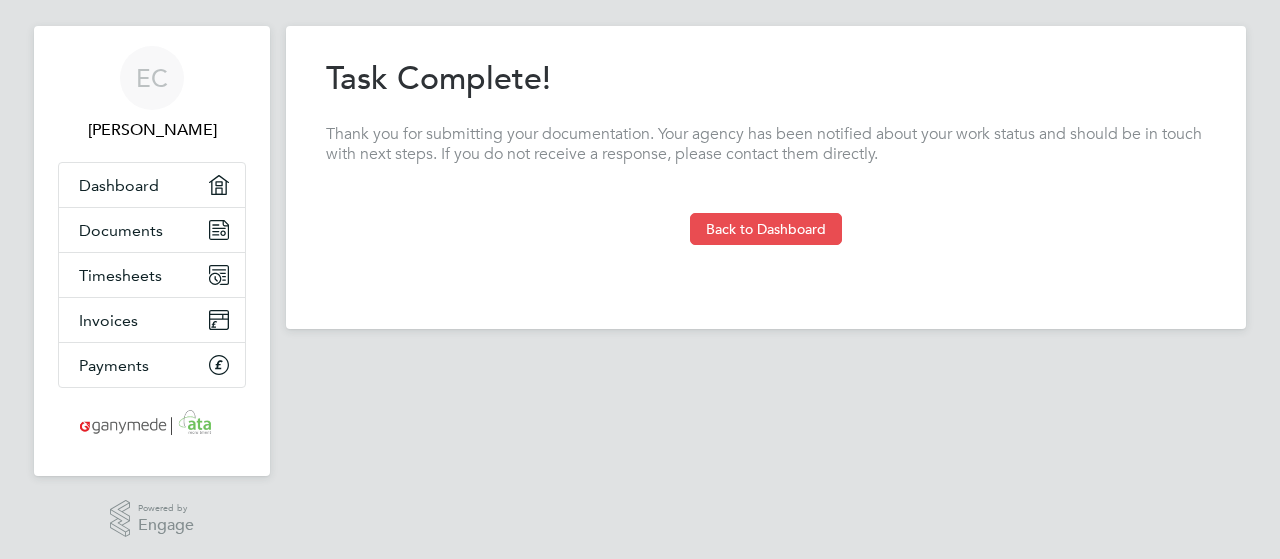 click on "Back to Dashboard" at bounding box center (766, 229) 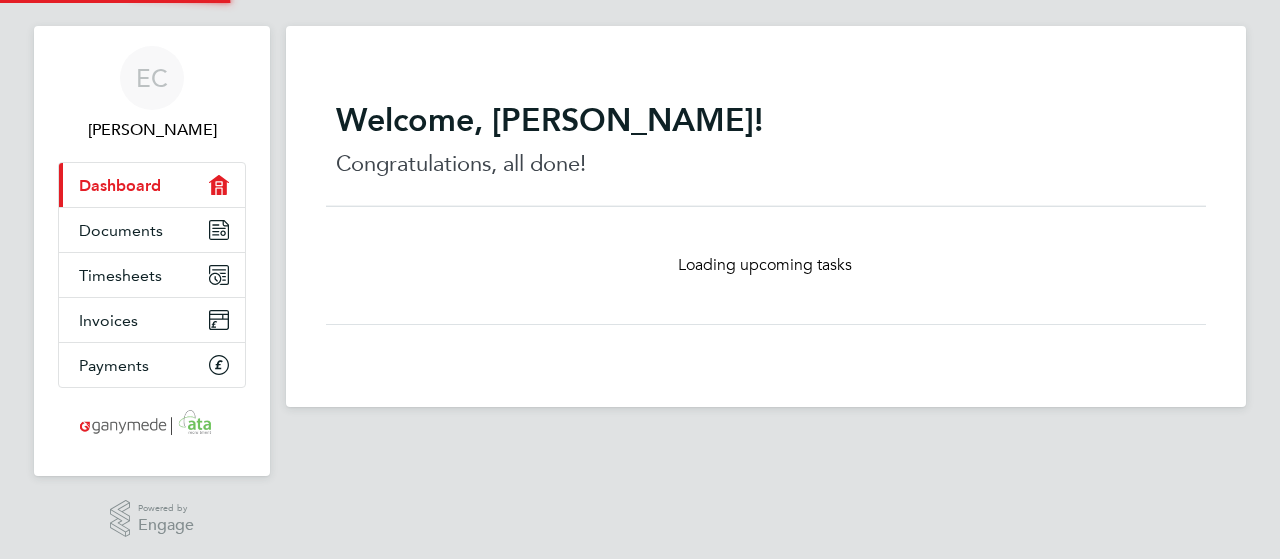 scroll, scrollTop: 0, scrollLeft: 0, axis: both 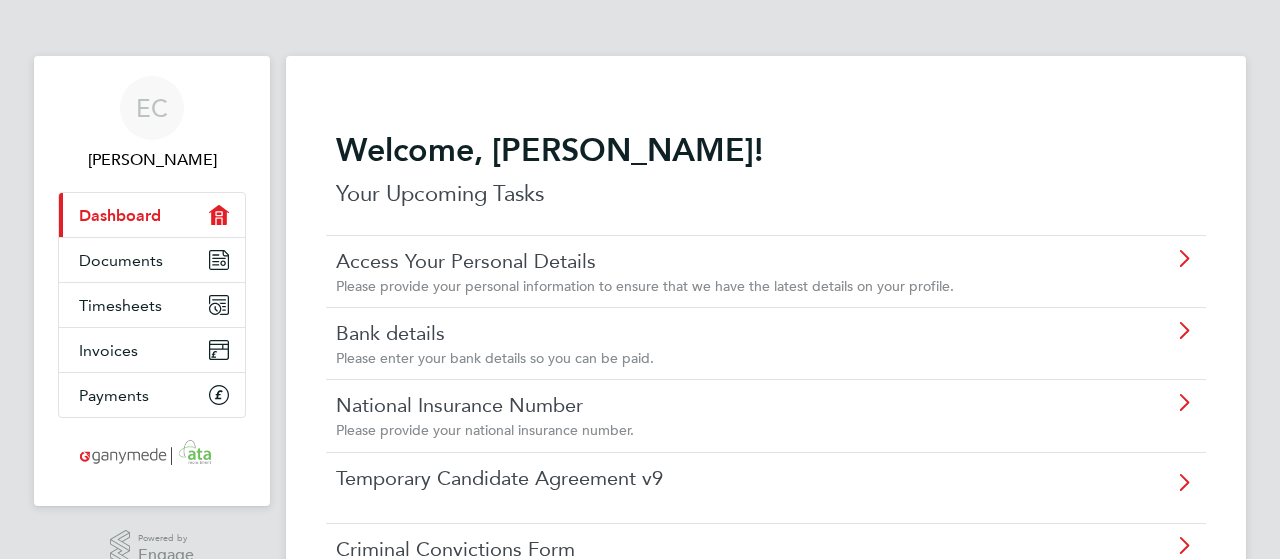 click 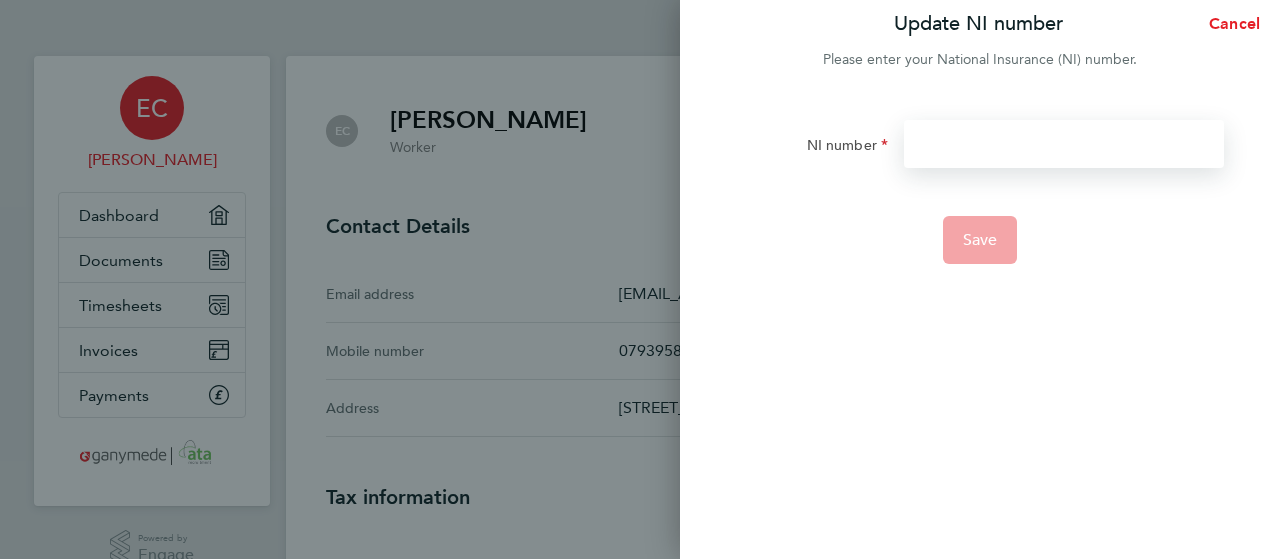 click on "NI number" at bounding box center (1064, 144) 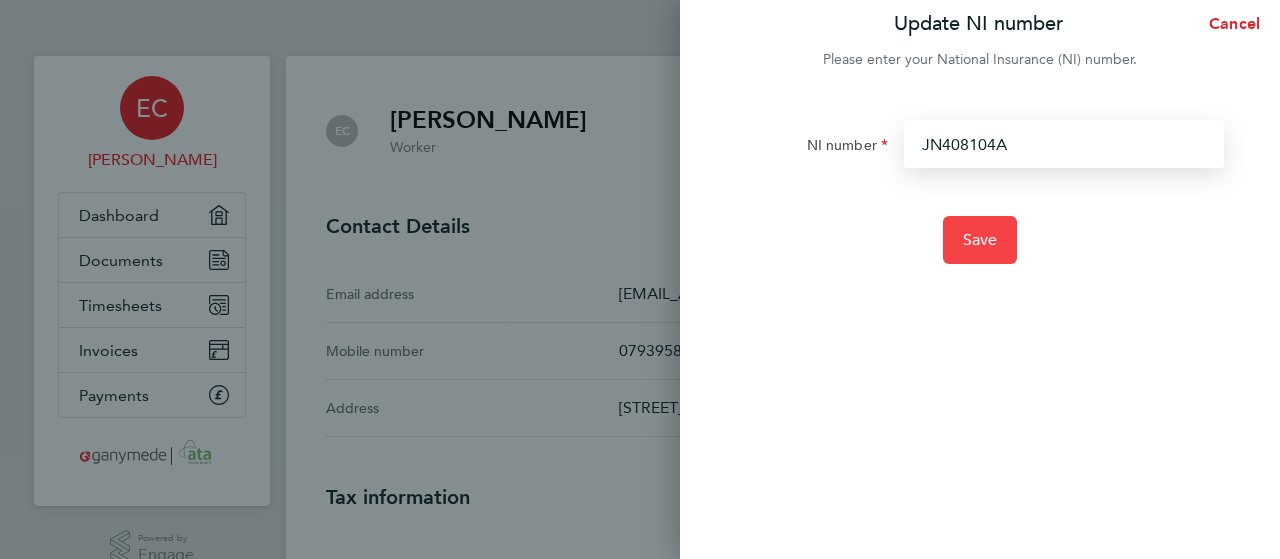 type on "JN408104A" 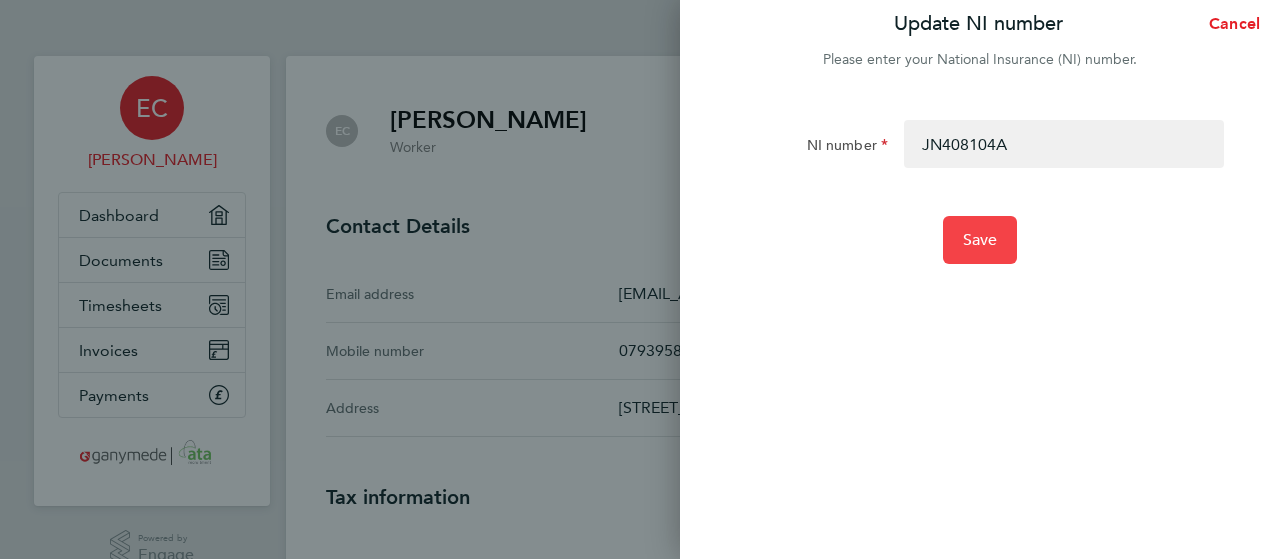 click on "Save" 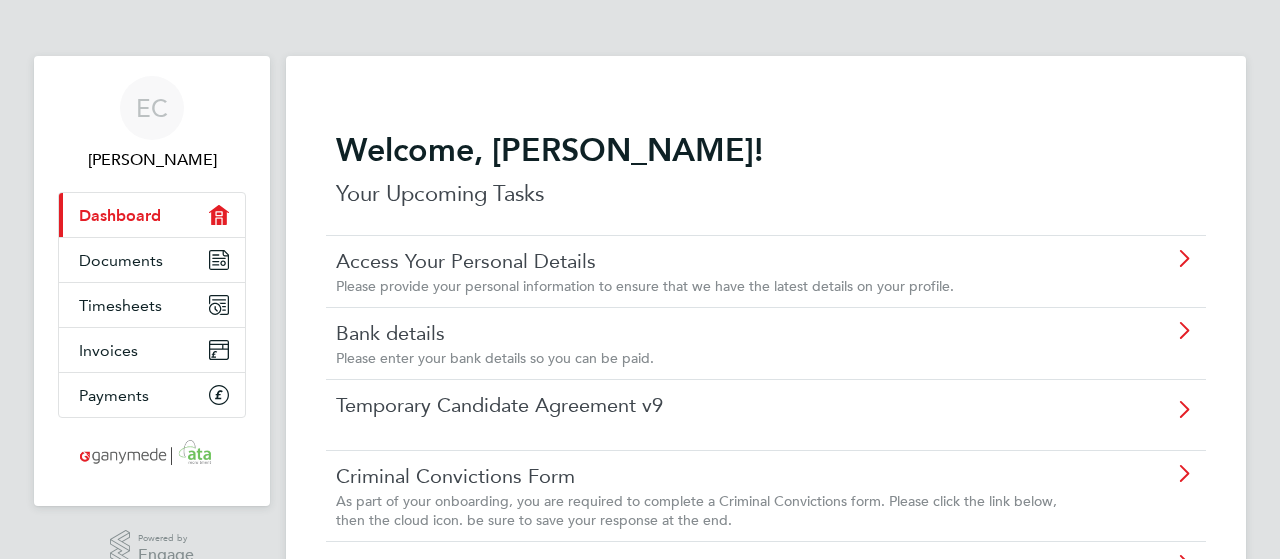 click 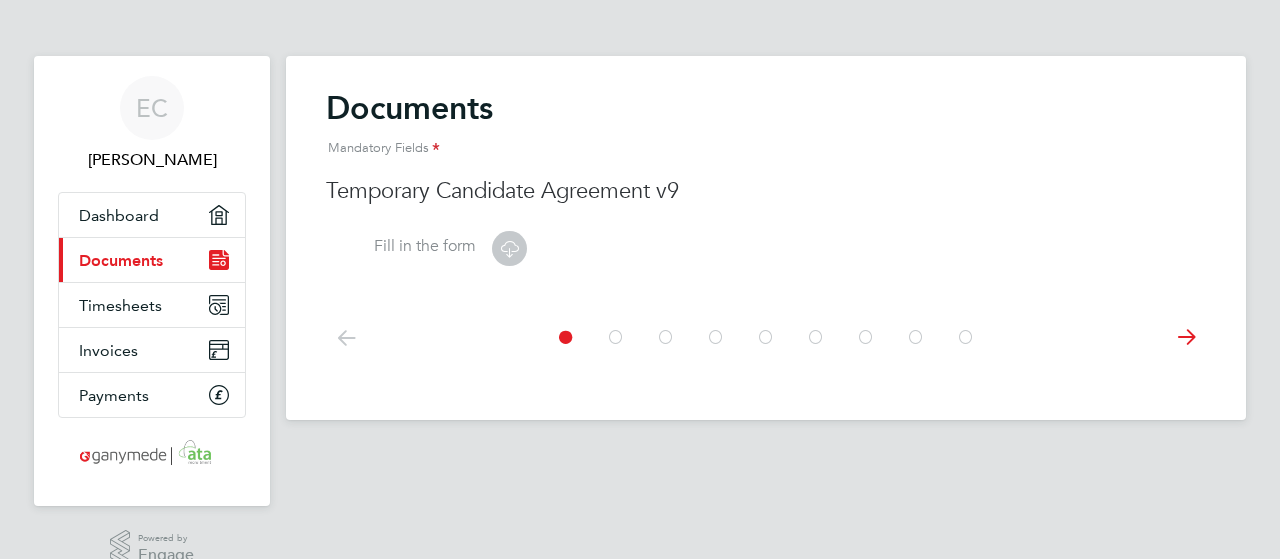 click 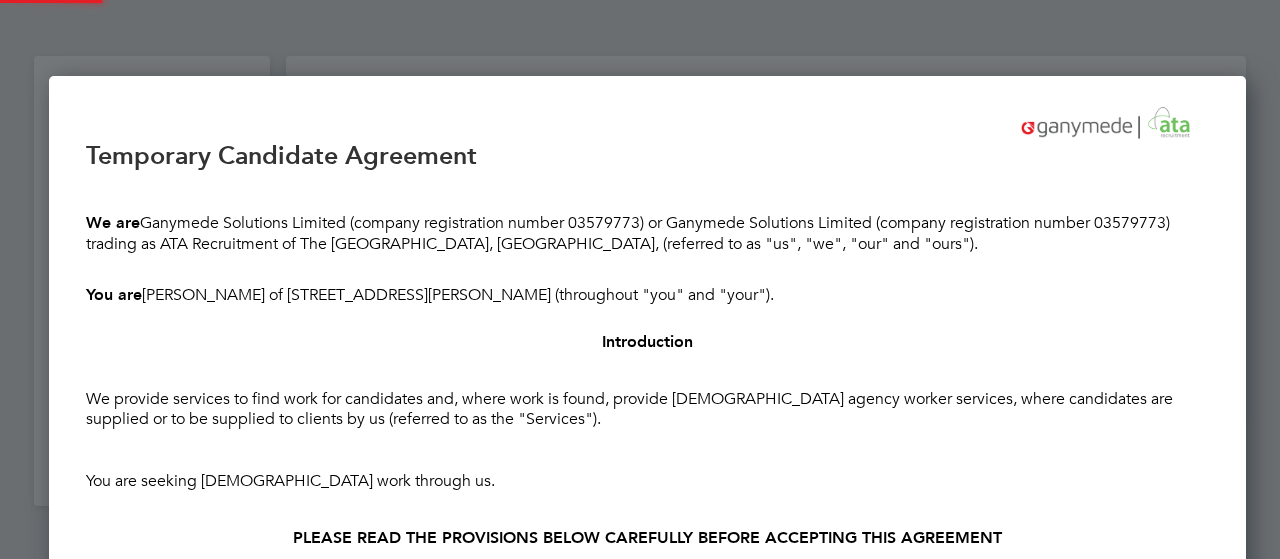 scroll, scrollTop: 30, scrollLeft: 8, axis: both 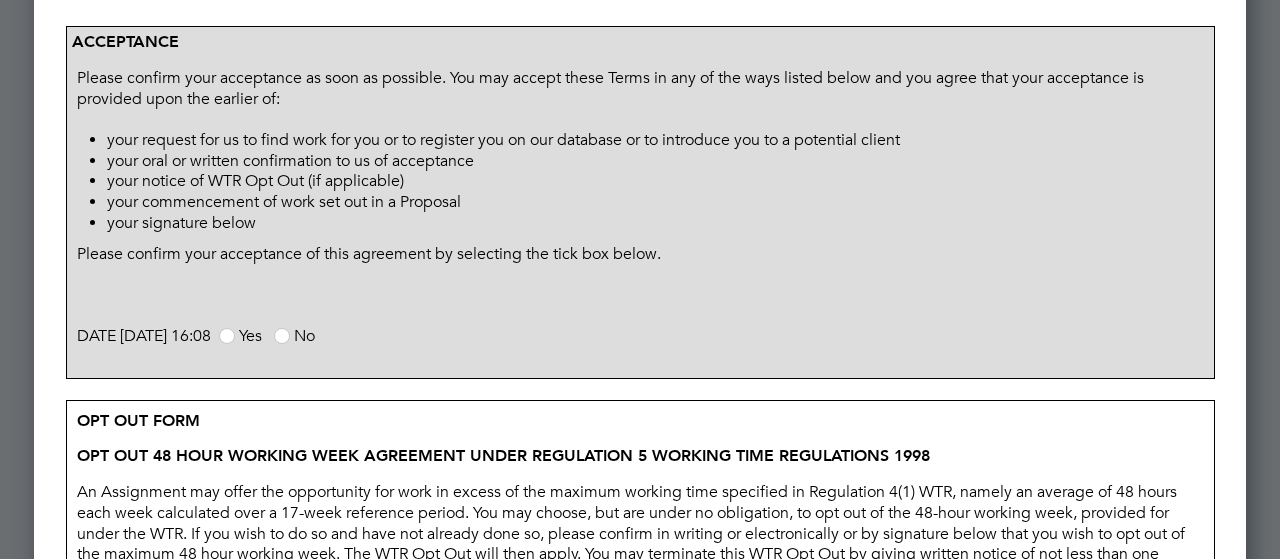click on "Yes" at bounding box center [240, 336] 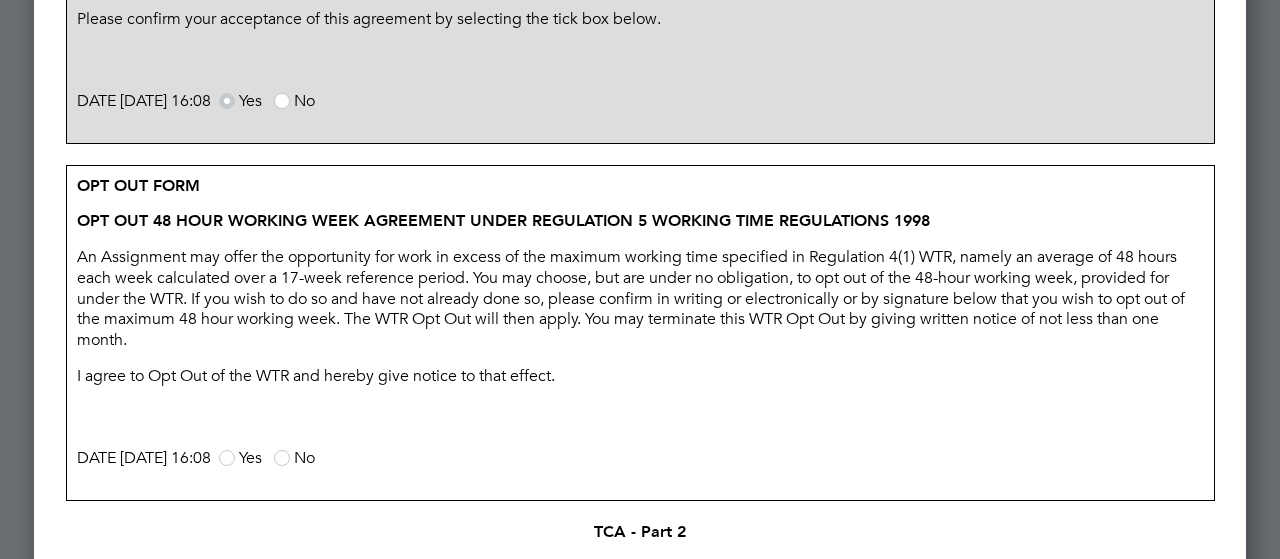 scroll, scrollTop: 1700, scrollLeft: 0, axis: vertical 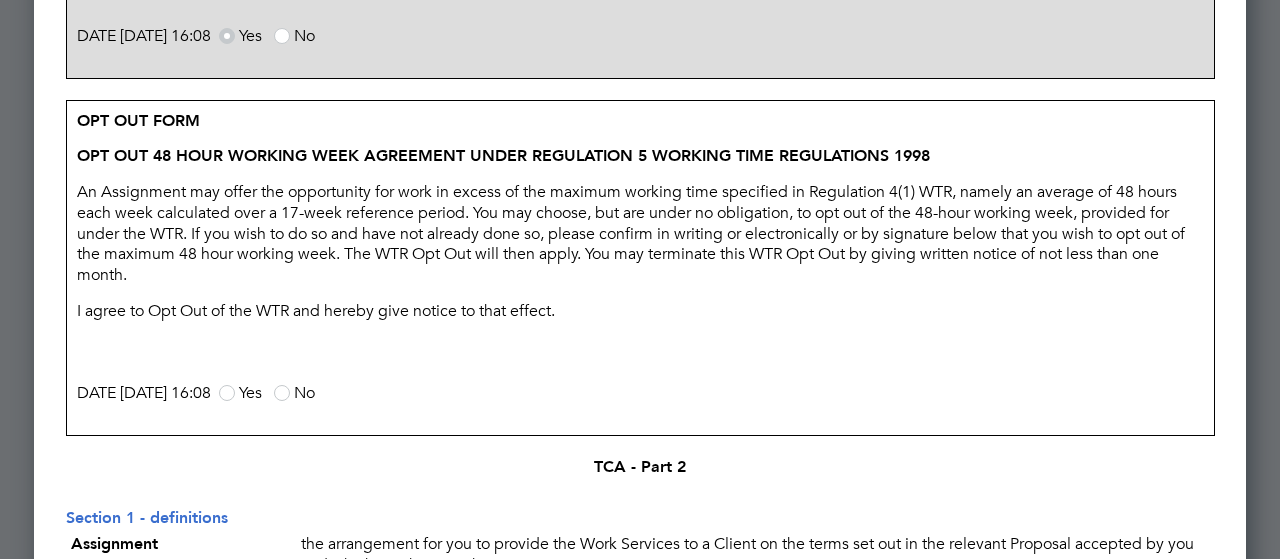 click at bounding box center [227, 393] 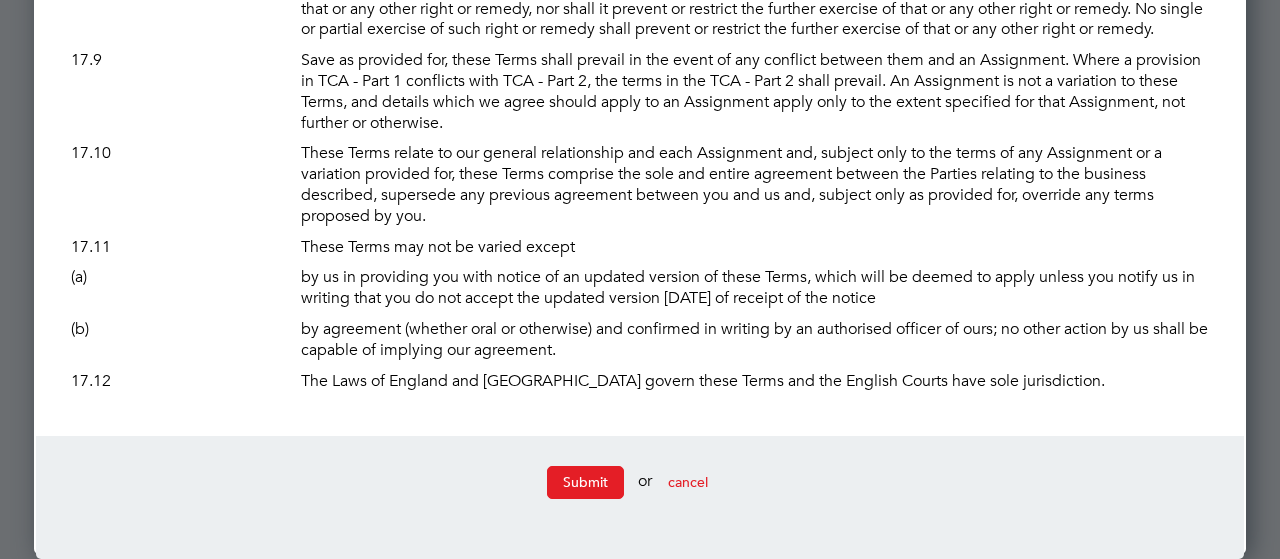 scroll, scrollTop: 13984, scrollLeft: 0, axis: vertical 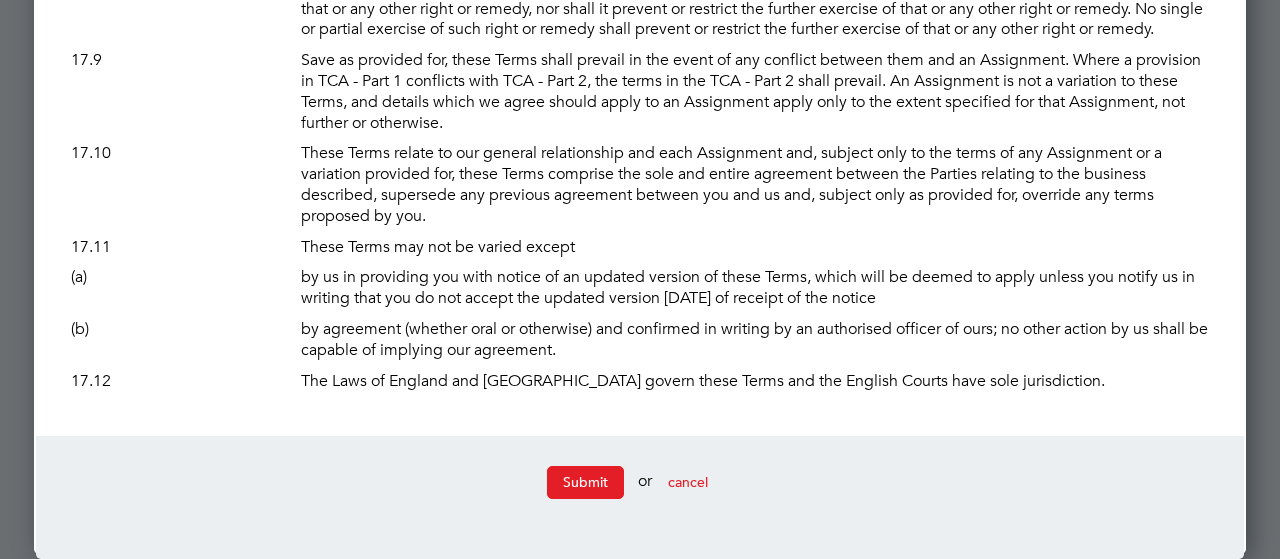 click on "Submit" at bounding box center (585, 482) 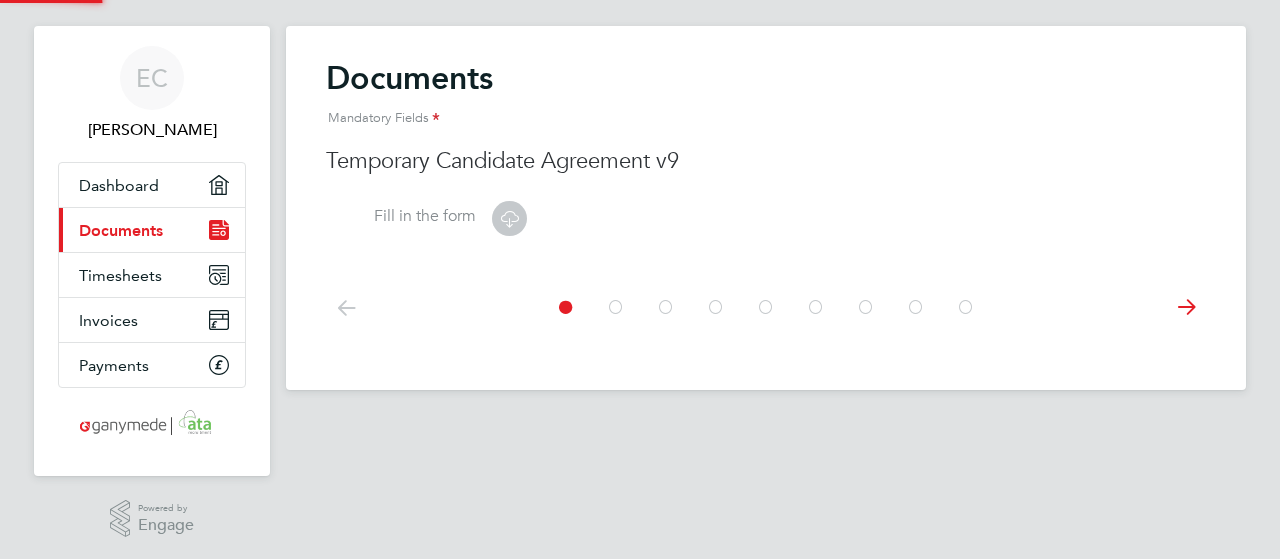 scroll, scrollTop: 0, scrollLeft: 0, axis: both 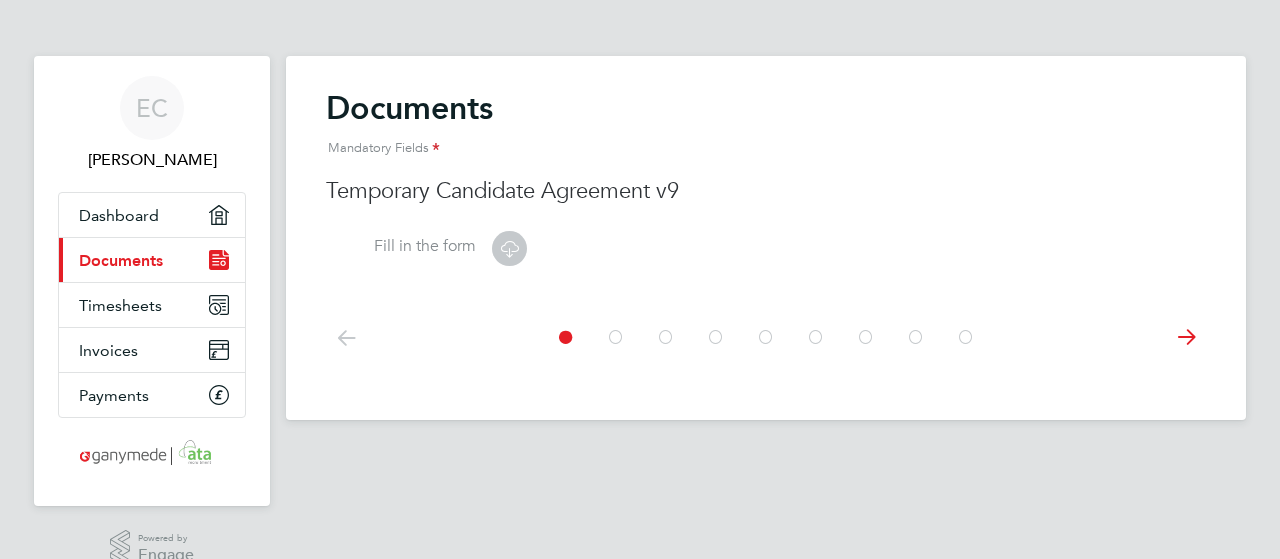 click 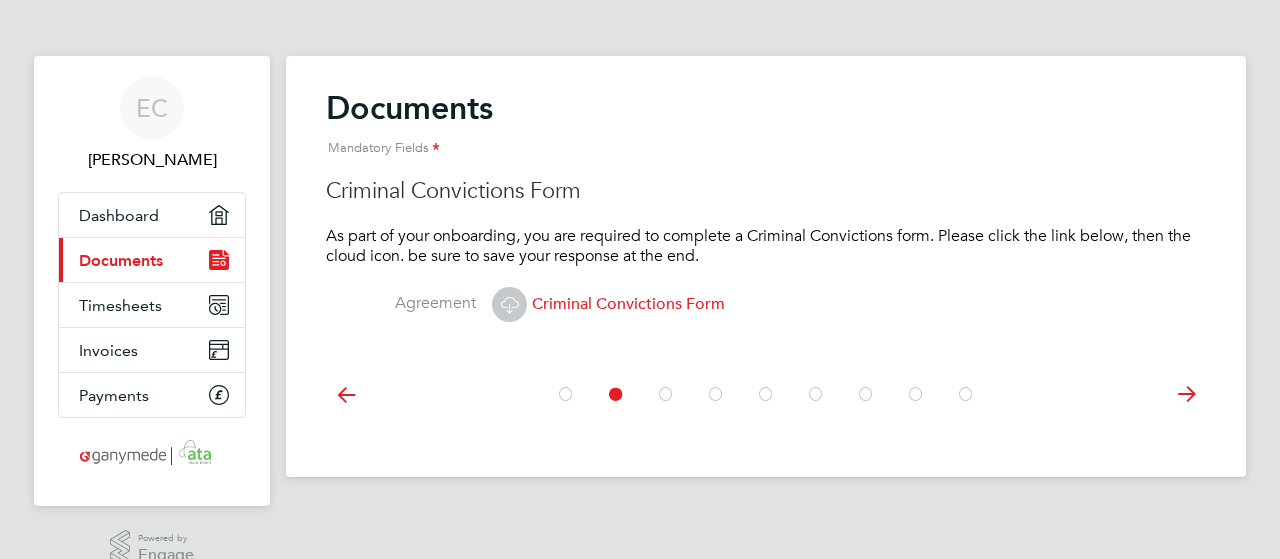 click 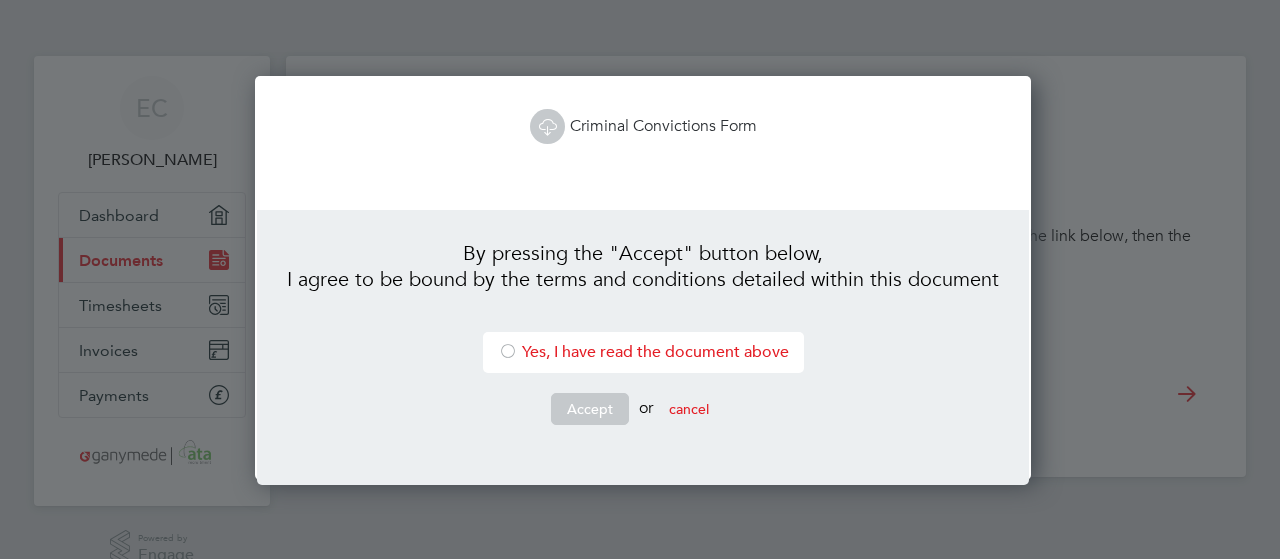 scroll, scrollTop: 10, scrollLeft: 10, axis: both 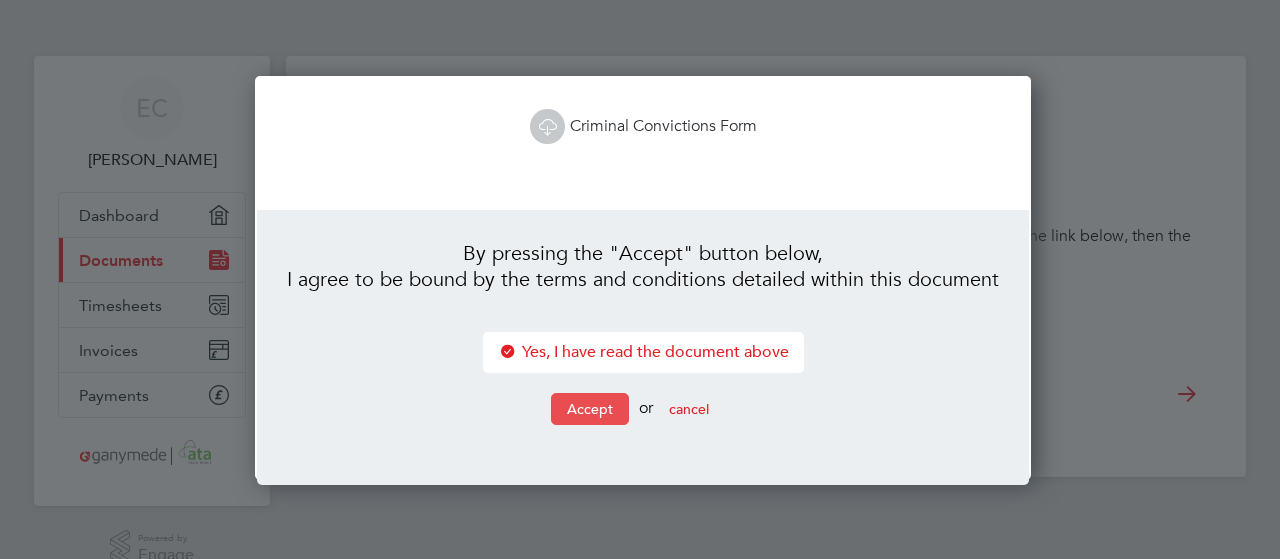click on "Accept" at bounding box center (590, 409) 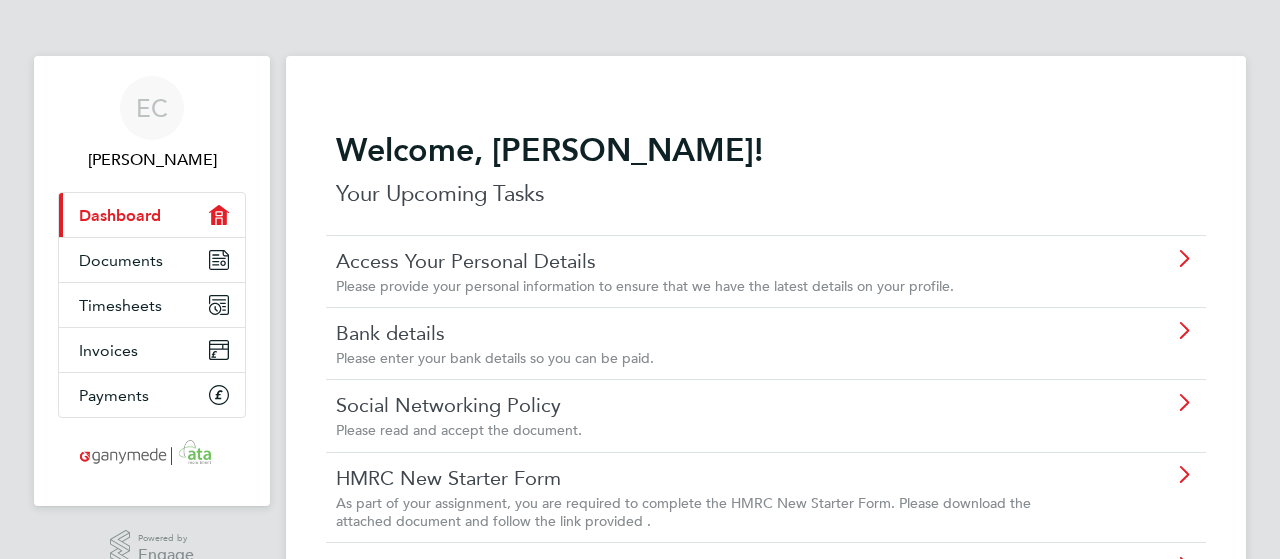 click on "Social Networking Policy" 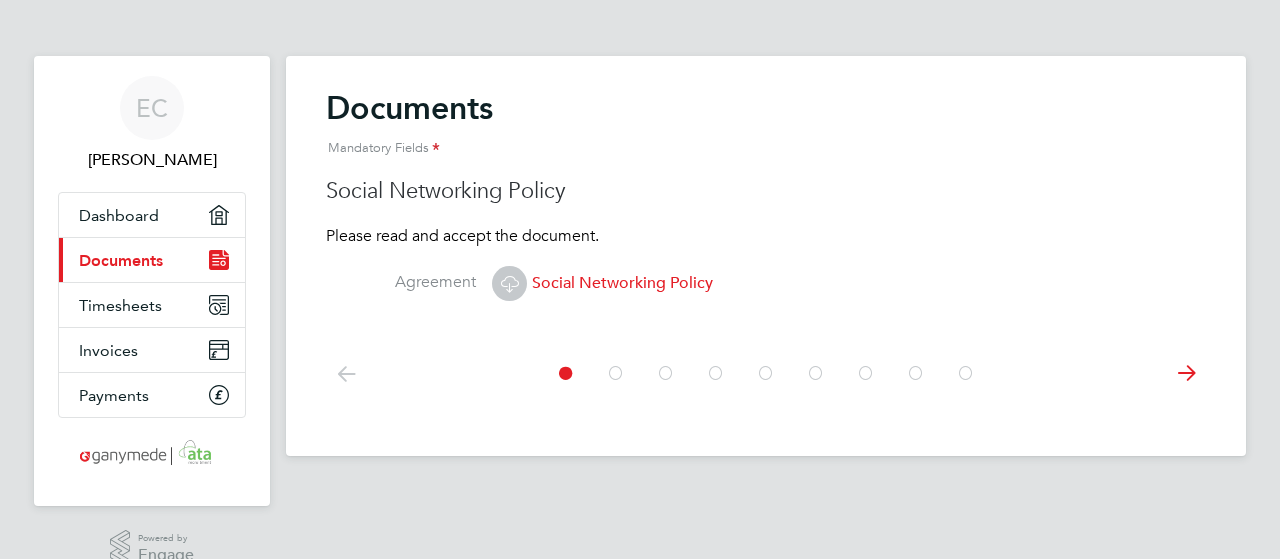 click 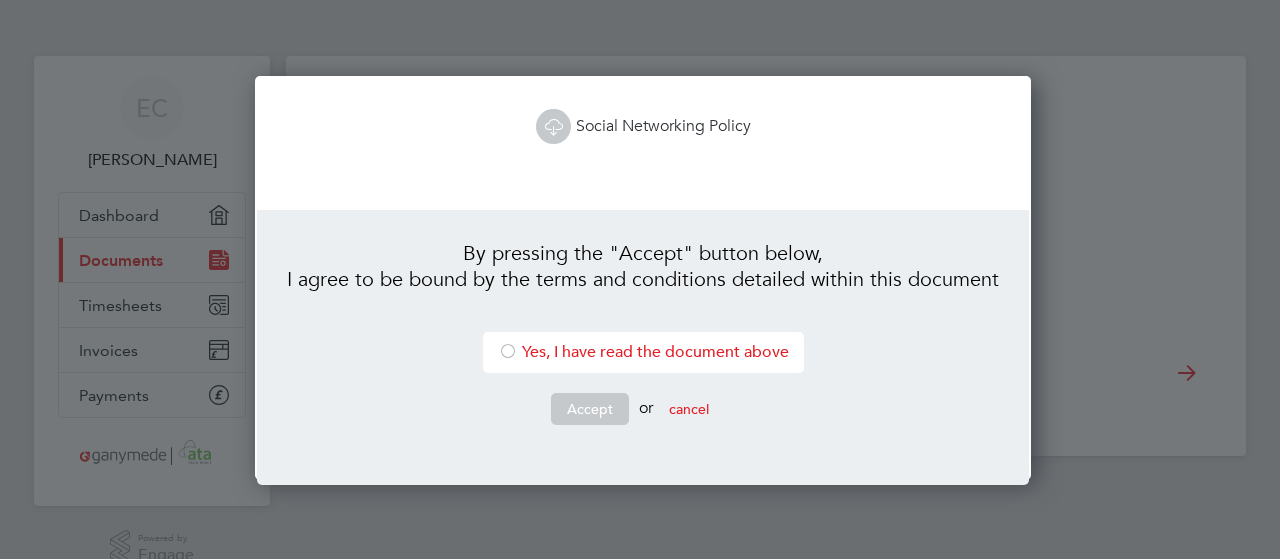scroll, scrollTop: 10, scrollLeft: 10, axis: both 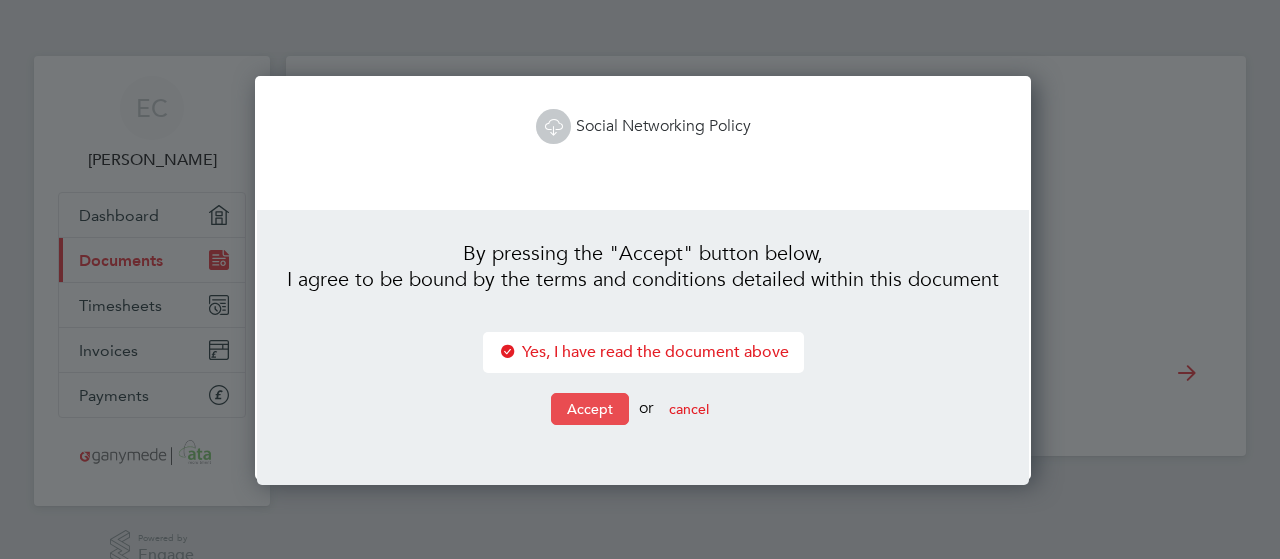 click on "Accept" at bounding box center (590, 409) 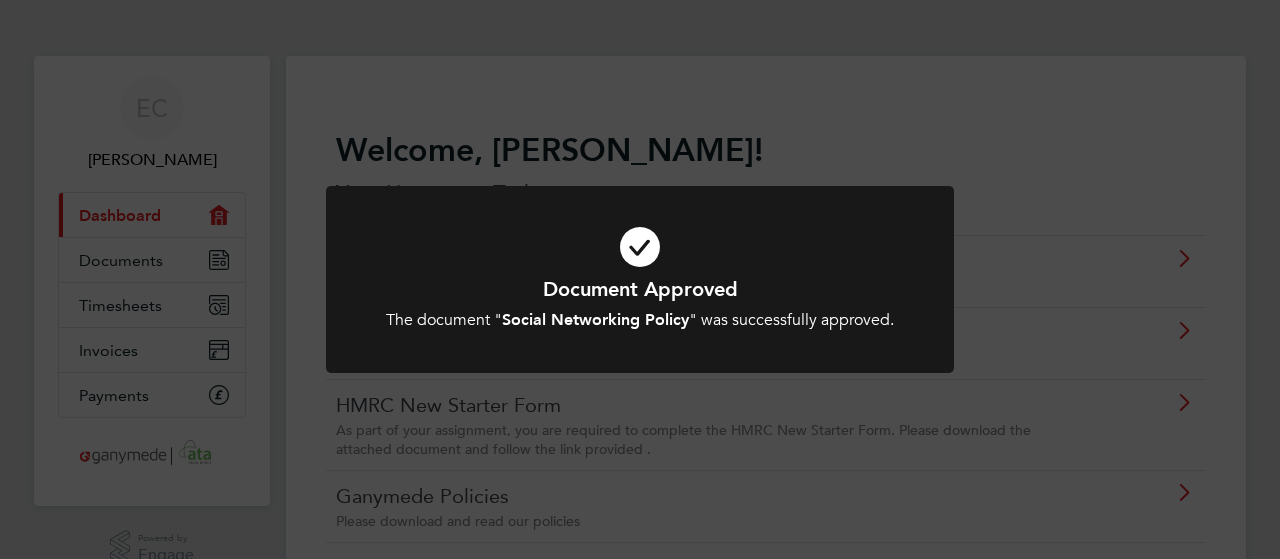 click on "Document Approved The document " Social Networking Policy " was successfully approved. Cancel Okay" 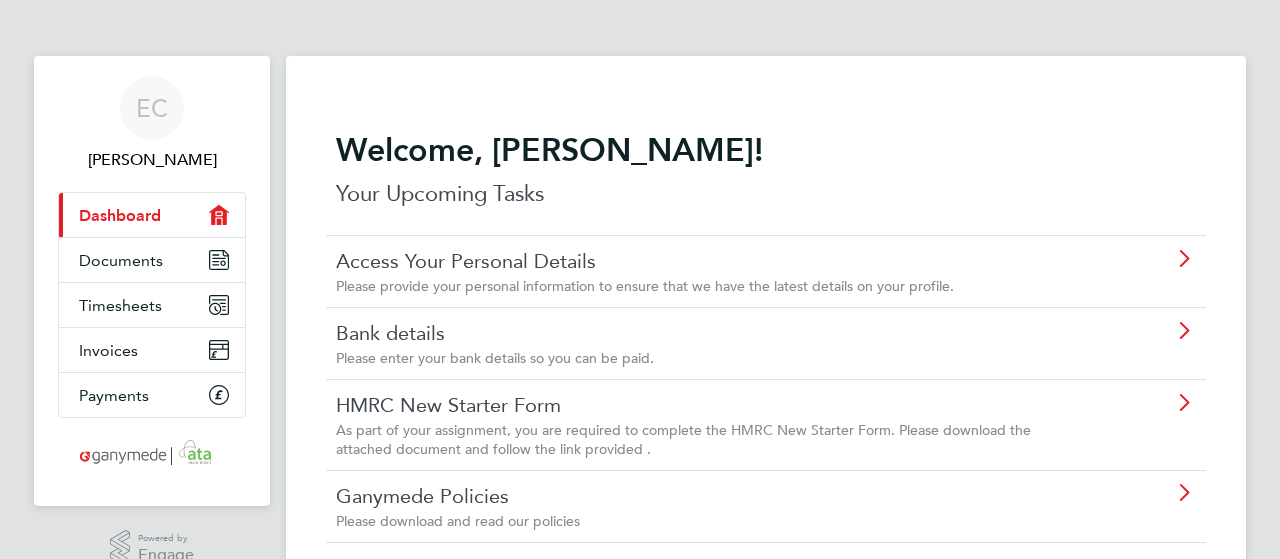 click on "Access Your Personal Details" 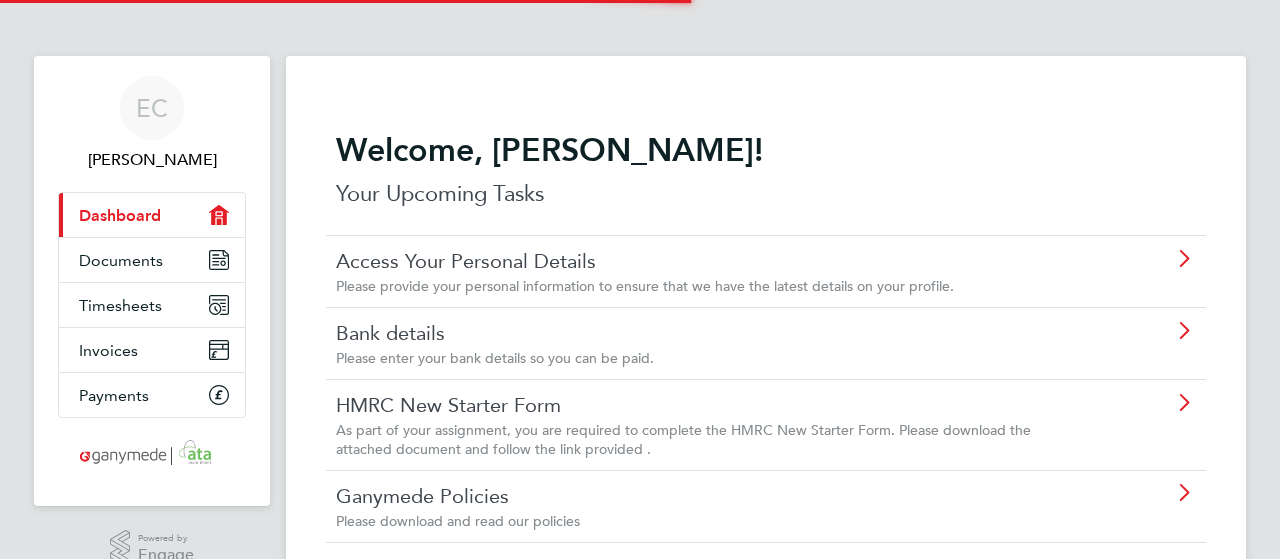 scroll, scrollTop: 0, scrollLeft: 0, axis: both 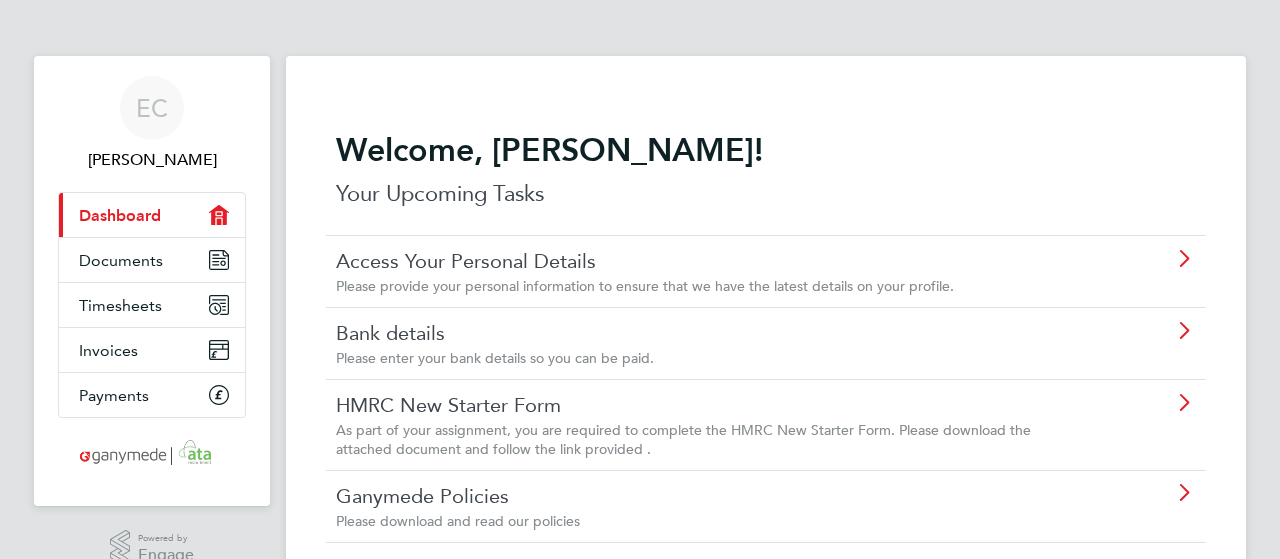 click 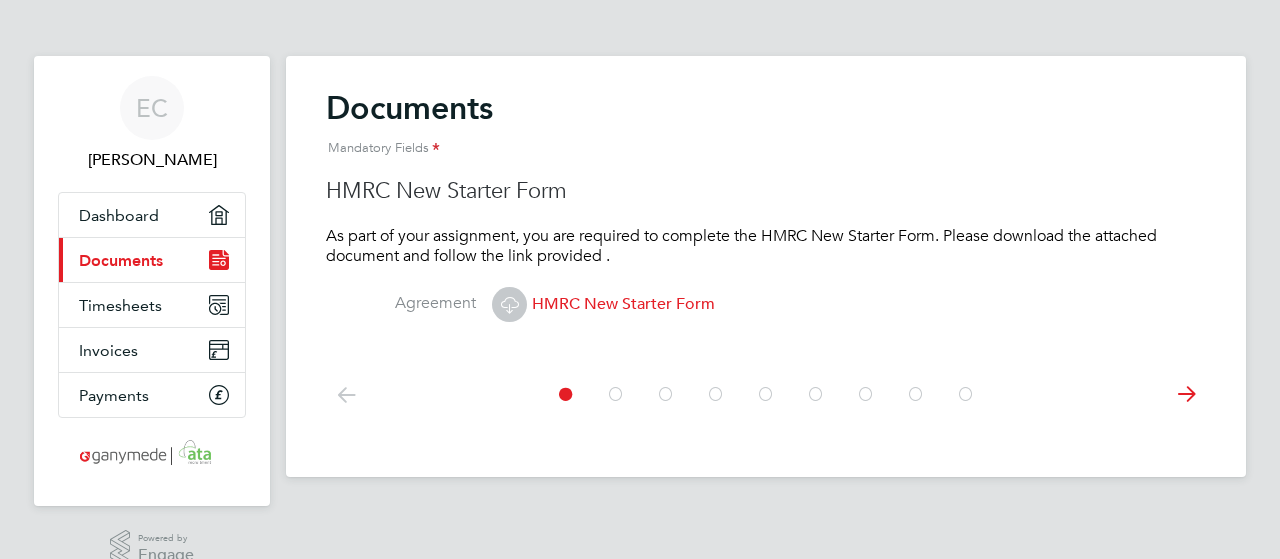 click 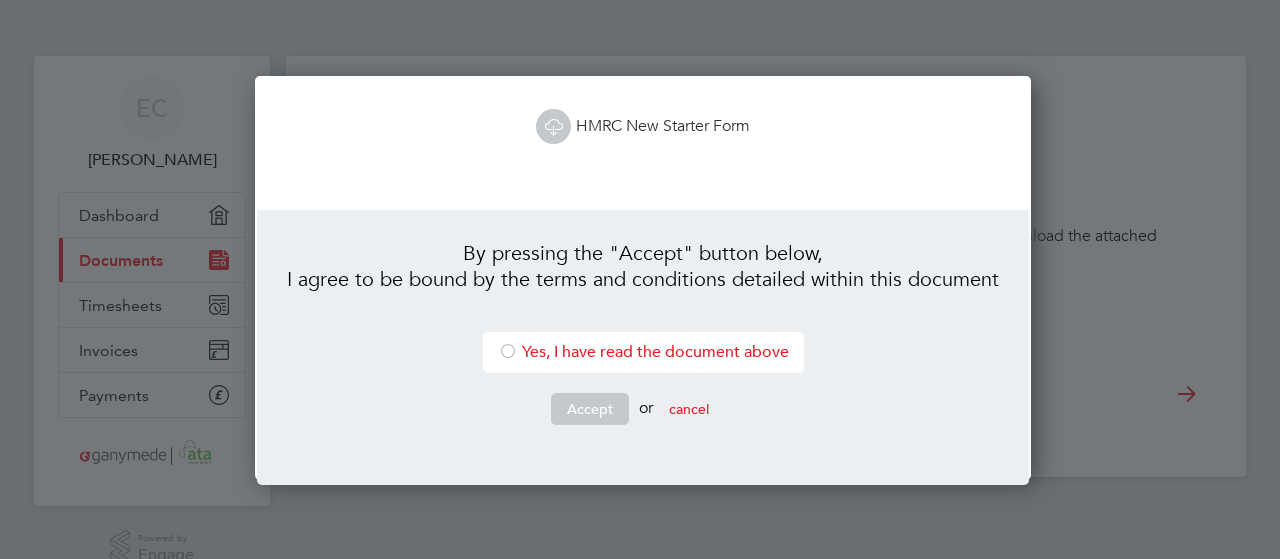 scroll, scrollTop: 10, scrollLeft: 10, axis: both 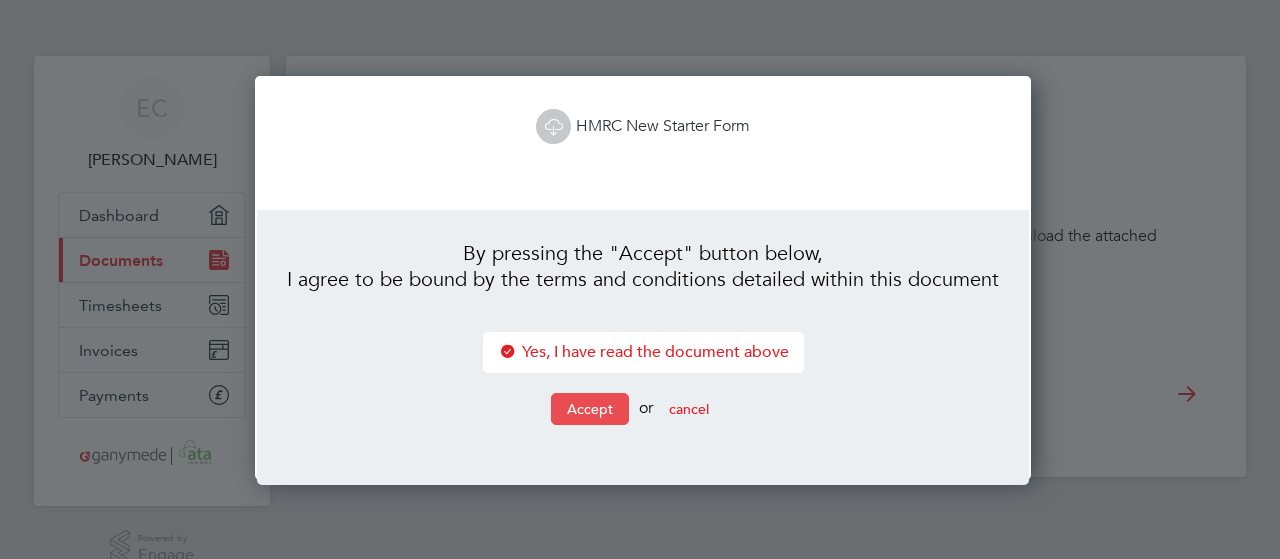 click on "Accept" at bounding box center (590, 409) 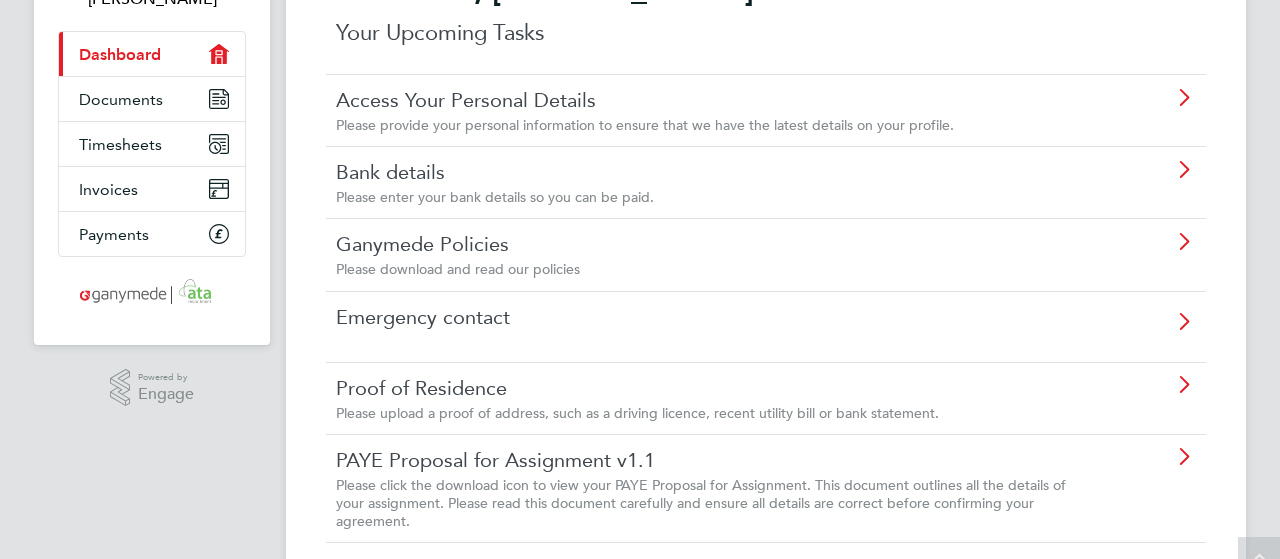 scroll, scrollTop: 256, scrollLeft: 0, axis: vertical 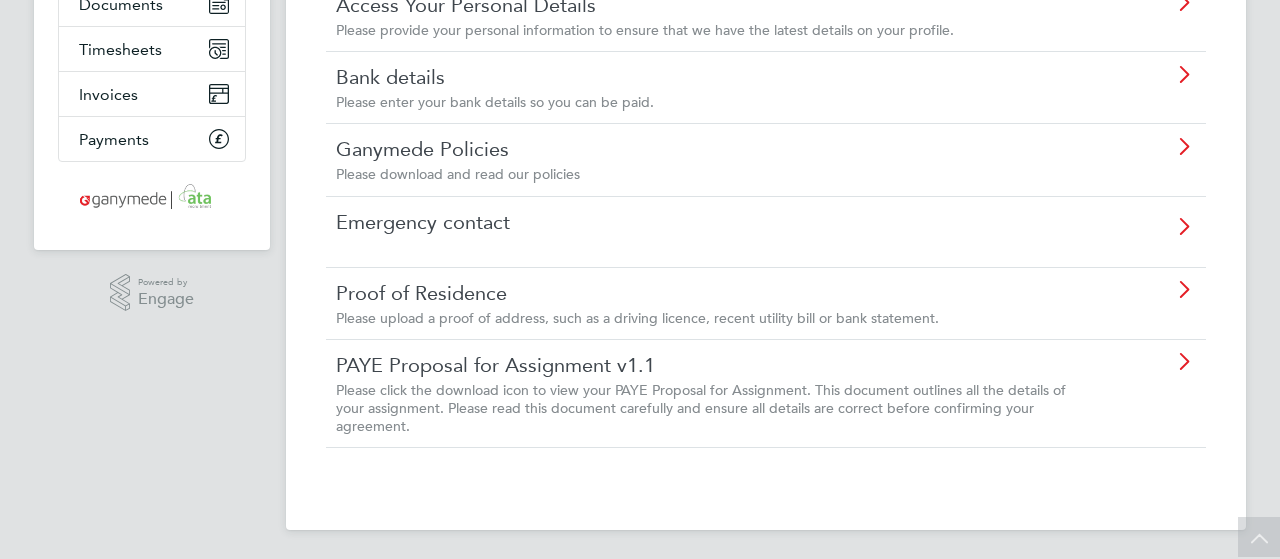 click on "Emergency contact" 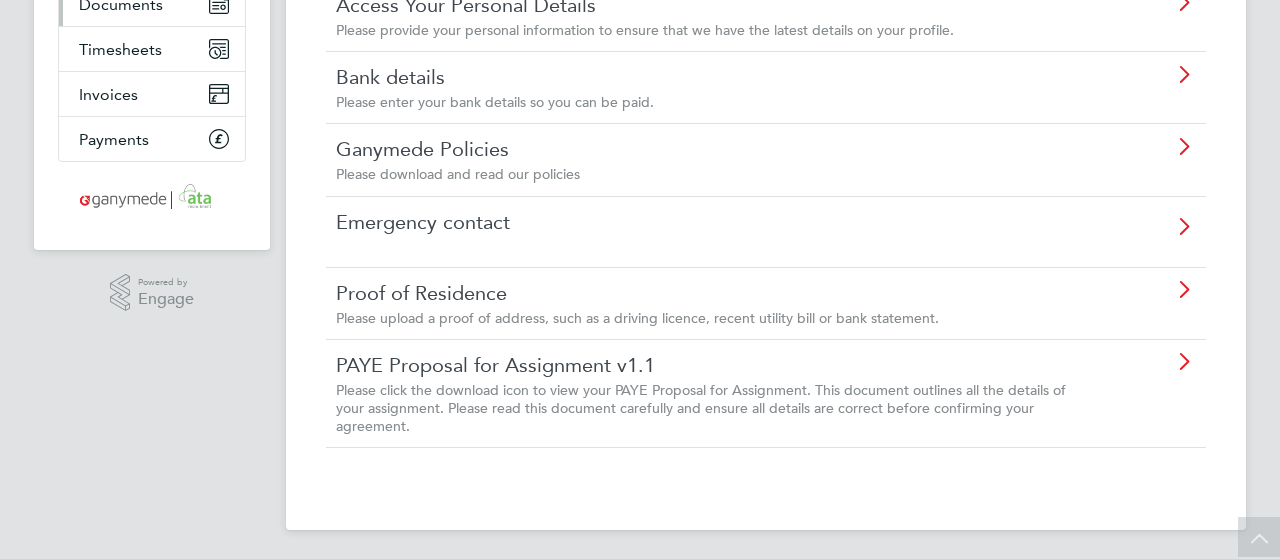 scroll, scrollTop: 0, scrollLeft: 0, axis: both 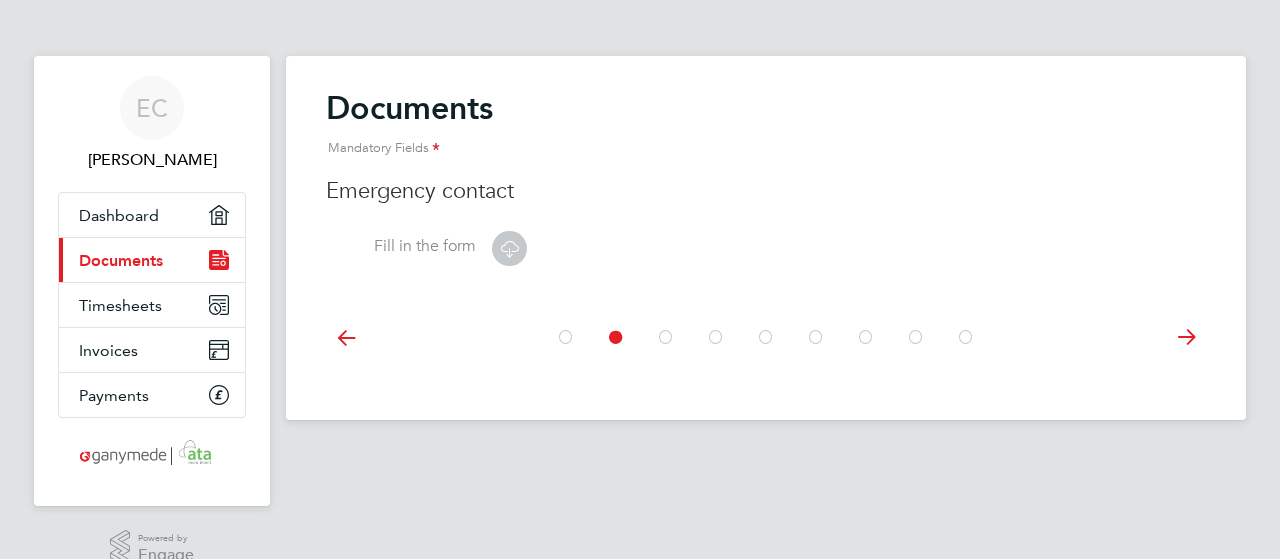 click 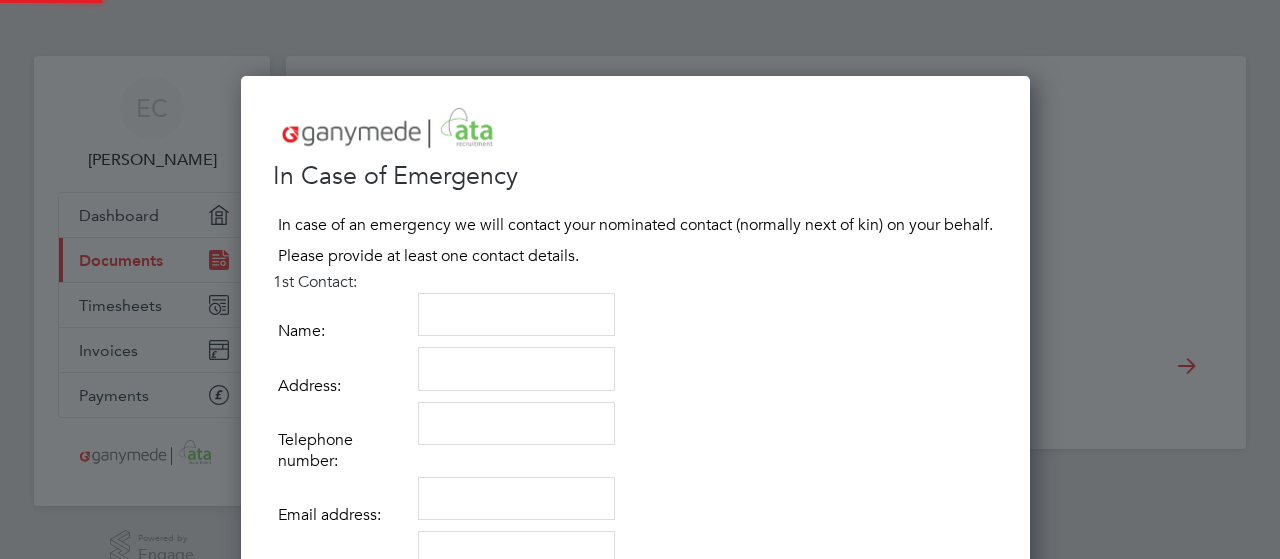 scroll, scrollTop: 10, scrollLeft: 10, axis: both 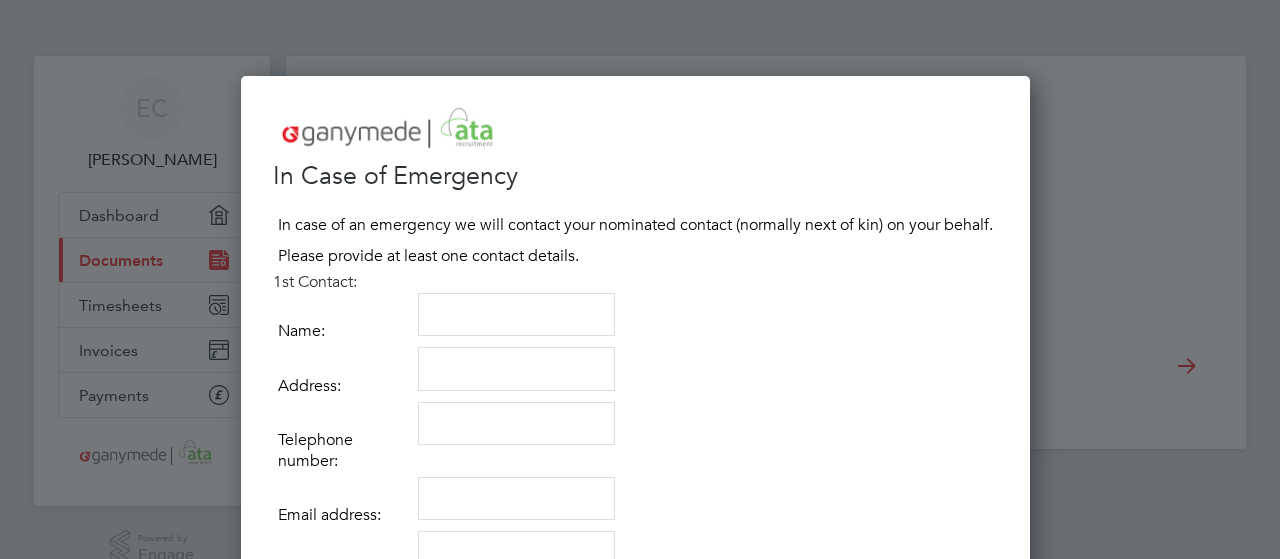 click at bounding box center [516, 315] 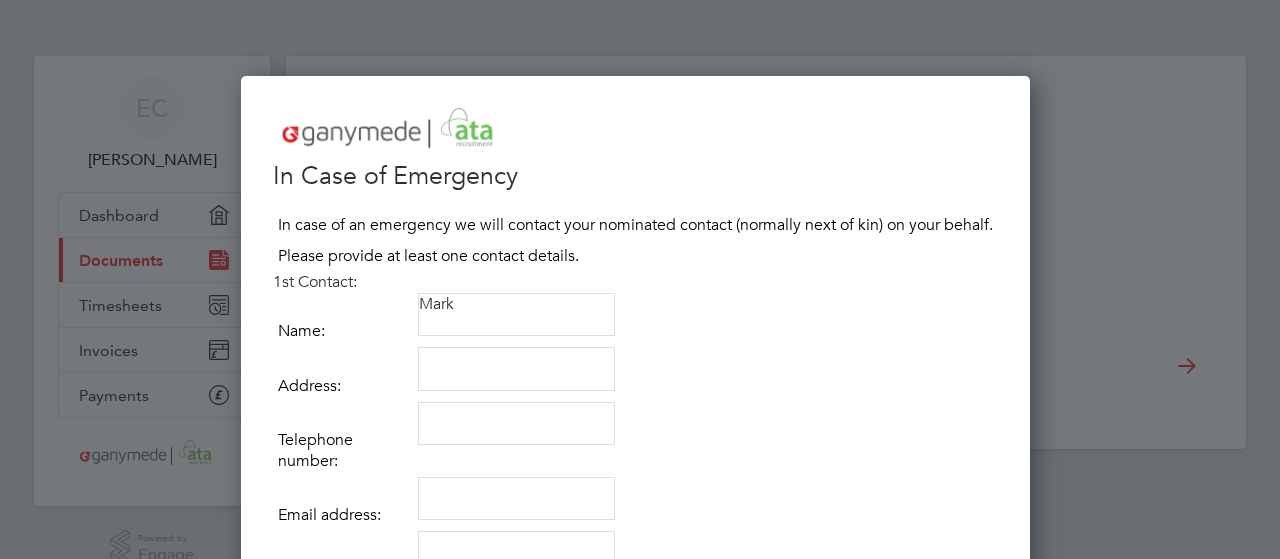 click on "Mark" at bounding box center (516, 315) 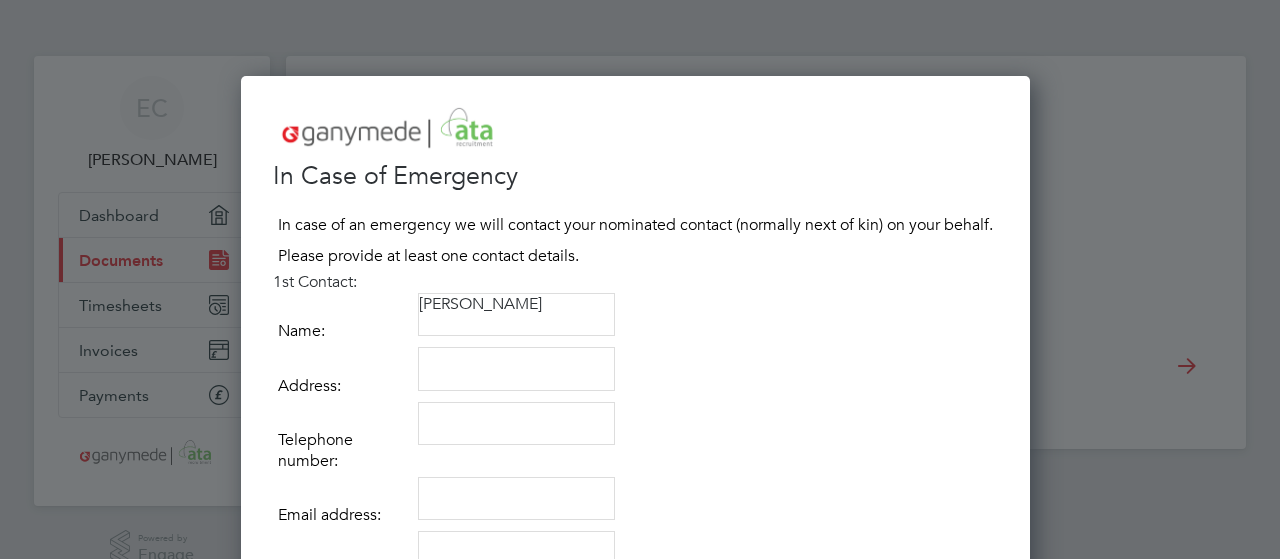 type on "[PERSON_NAME]" 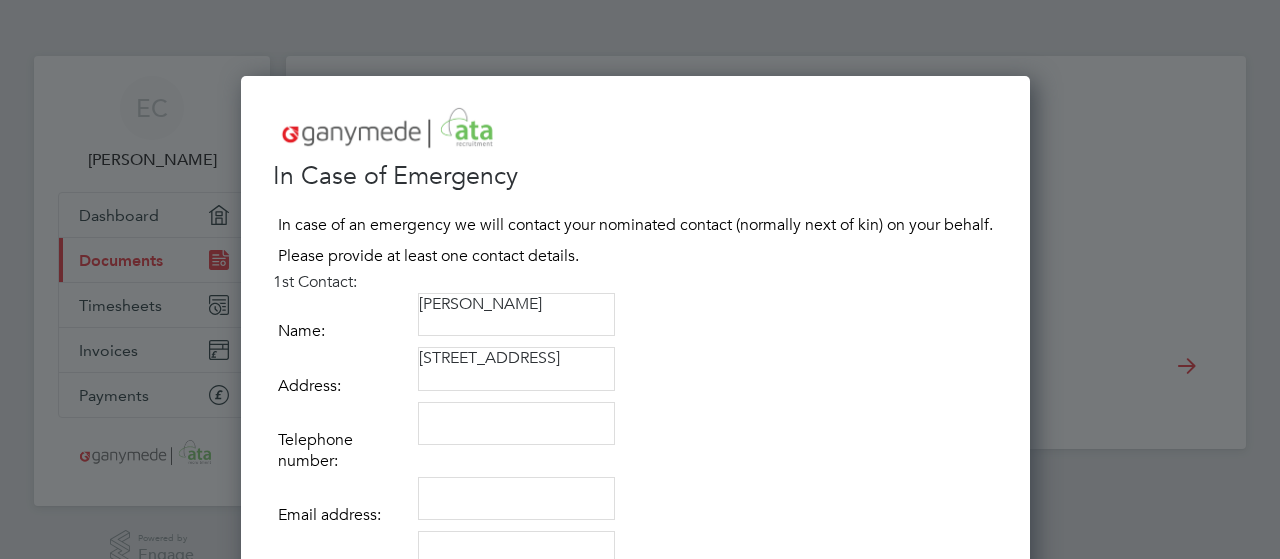 click on "[STREET_ADDRESS]" at bounding box center [516, 369] 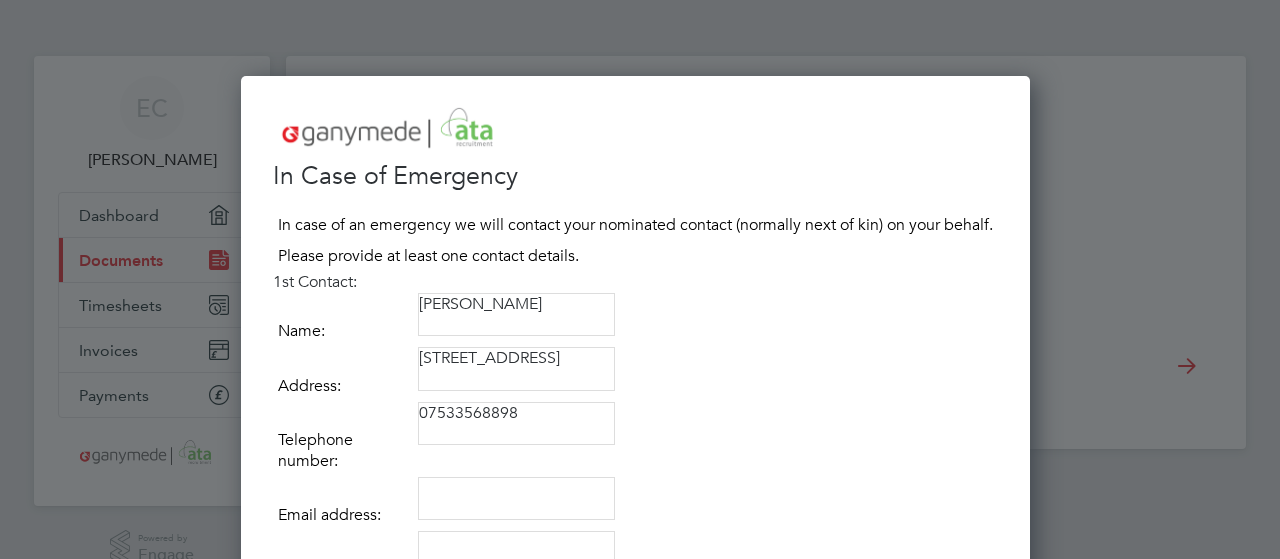 type on "07533568898" 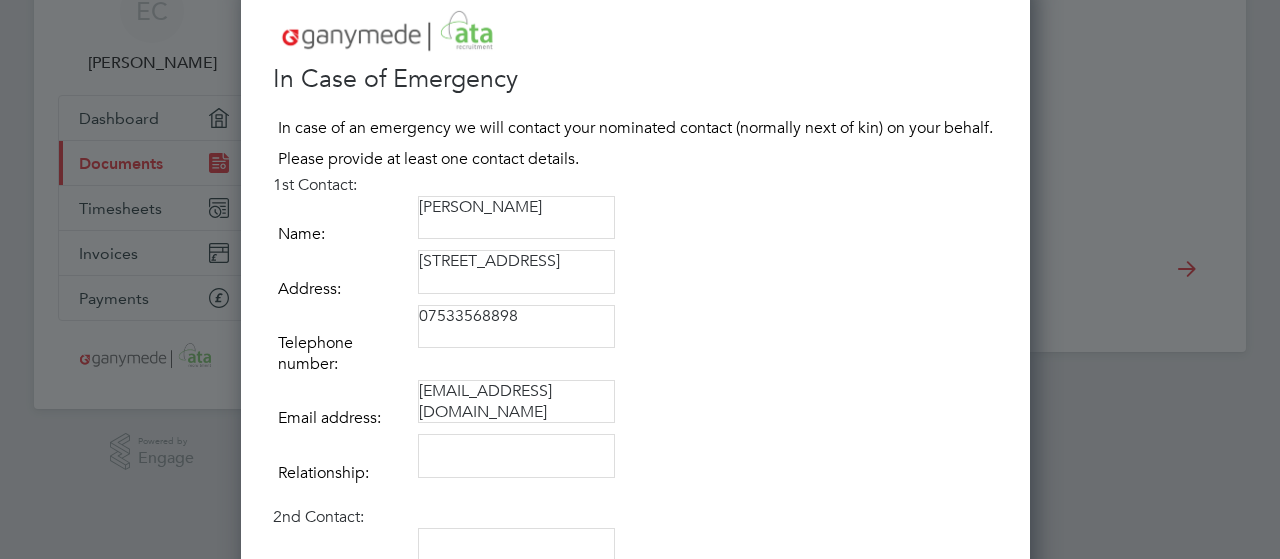 scroll, scrollTop: 200, scrollLeft: 0, axis: vertical 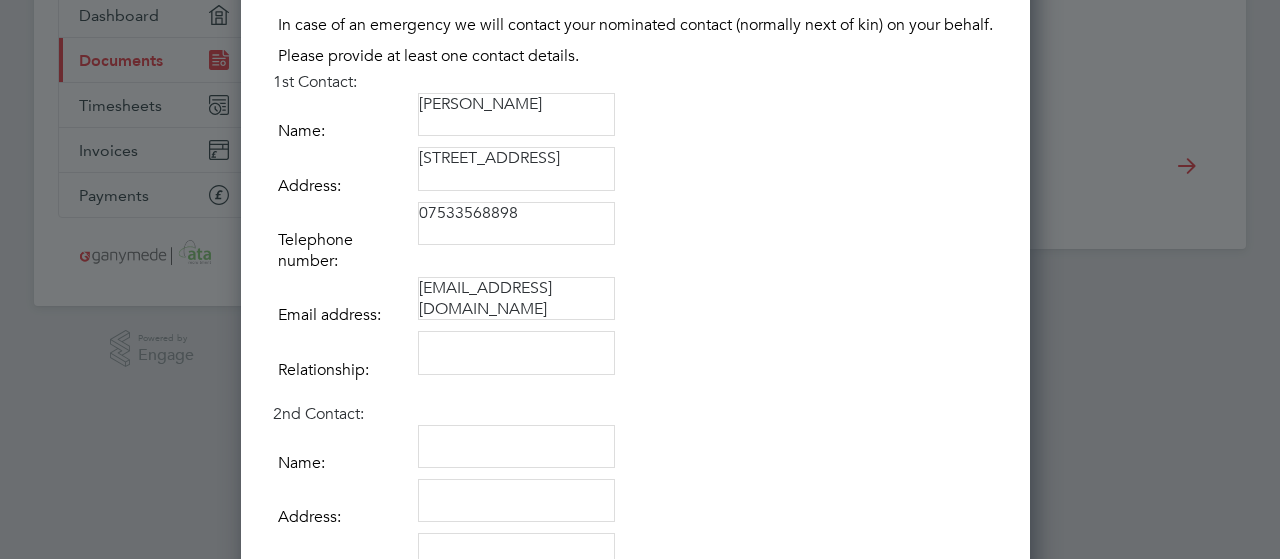 type on "[EMAIL_ADDRESS][DOMAIN_NAME]" 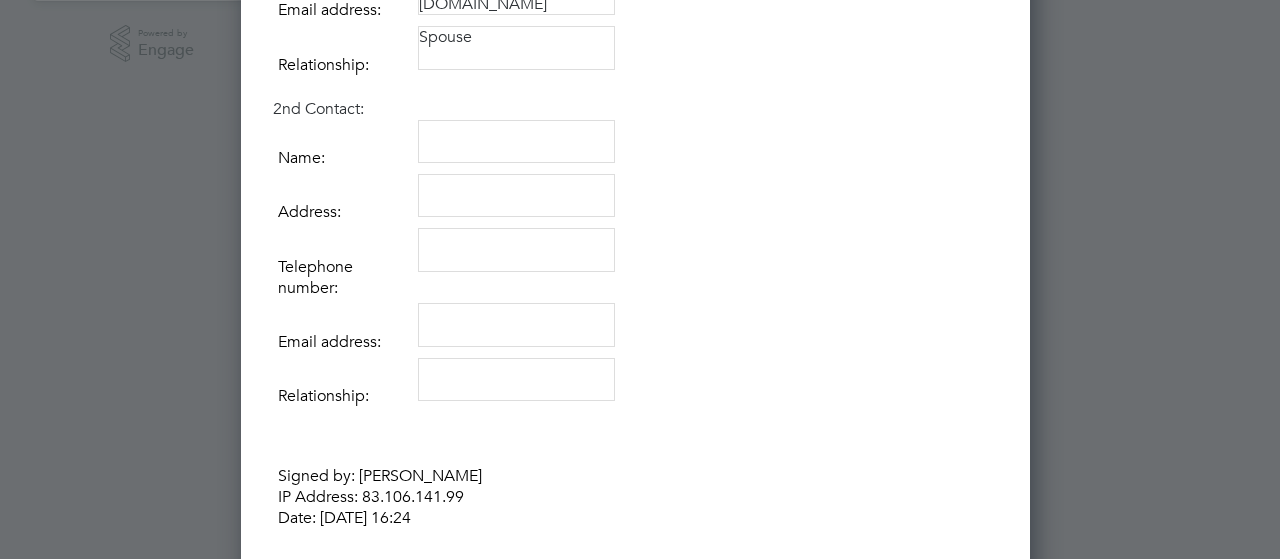 scroll, scrollTop: 600, scrollLeft: 0, axis: vertical 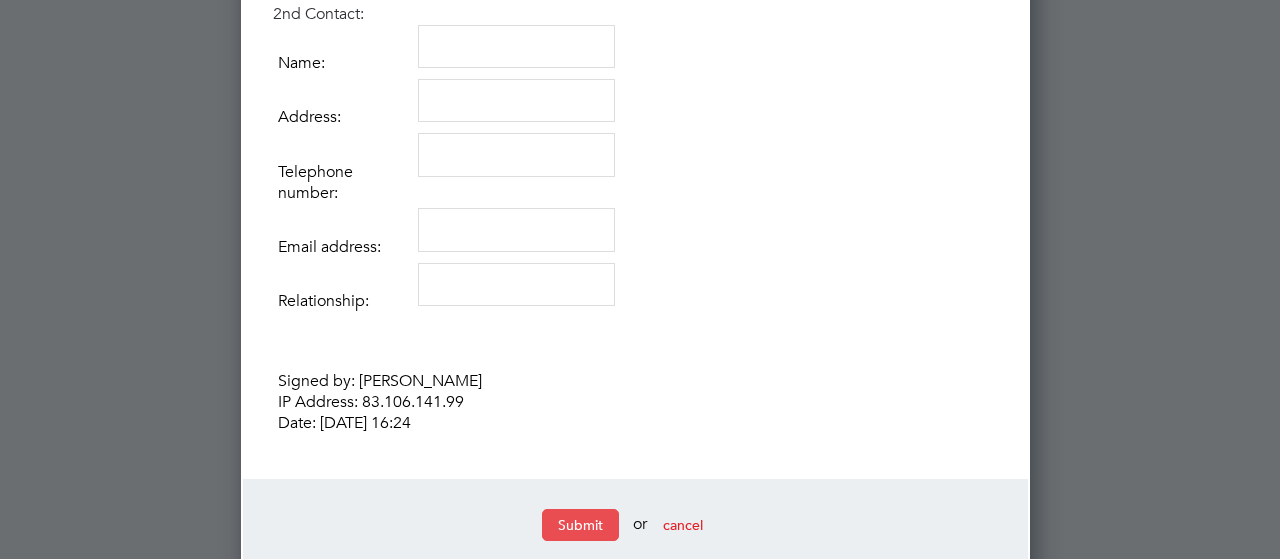 type on "Spouse" 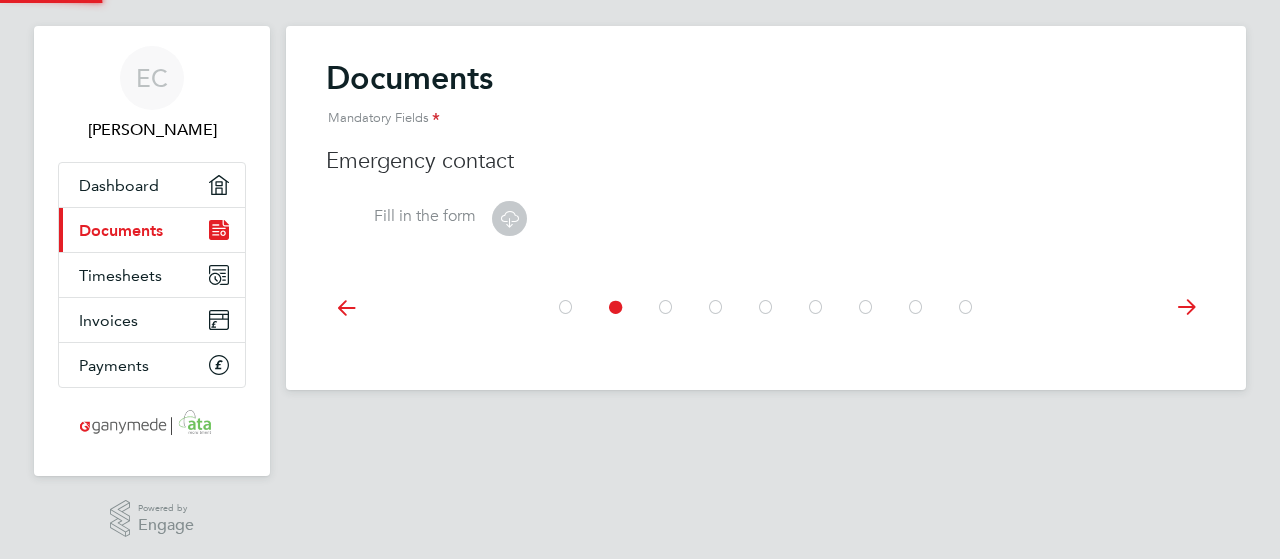 scroll, scrollTop: 0, scrollLeft: 0, axis: both 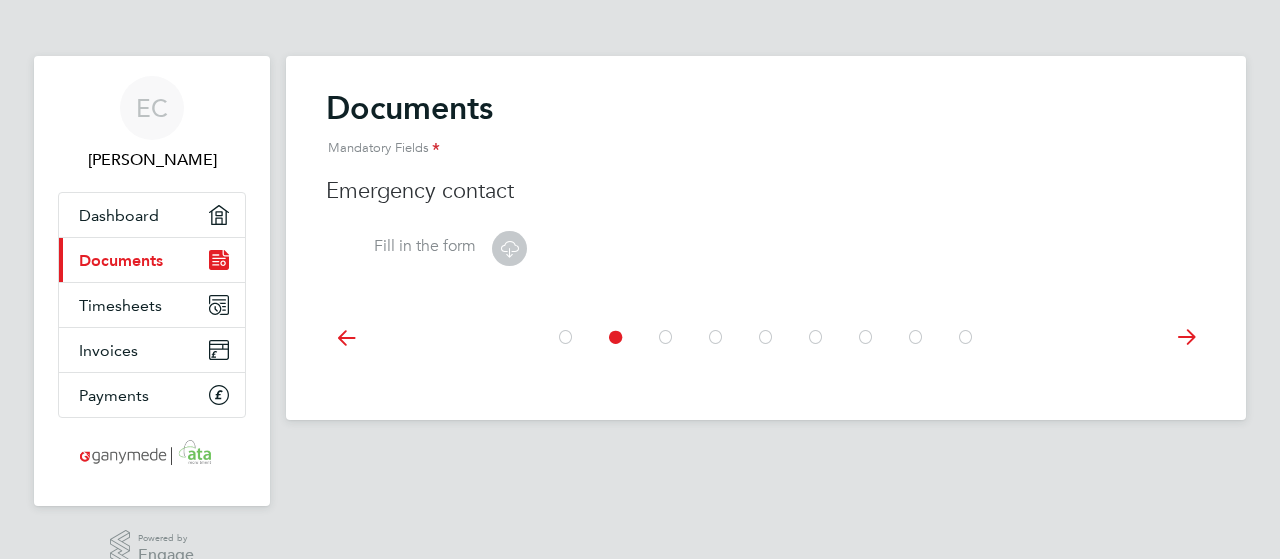 click 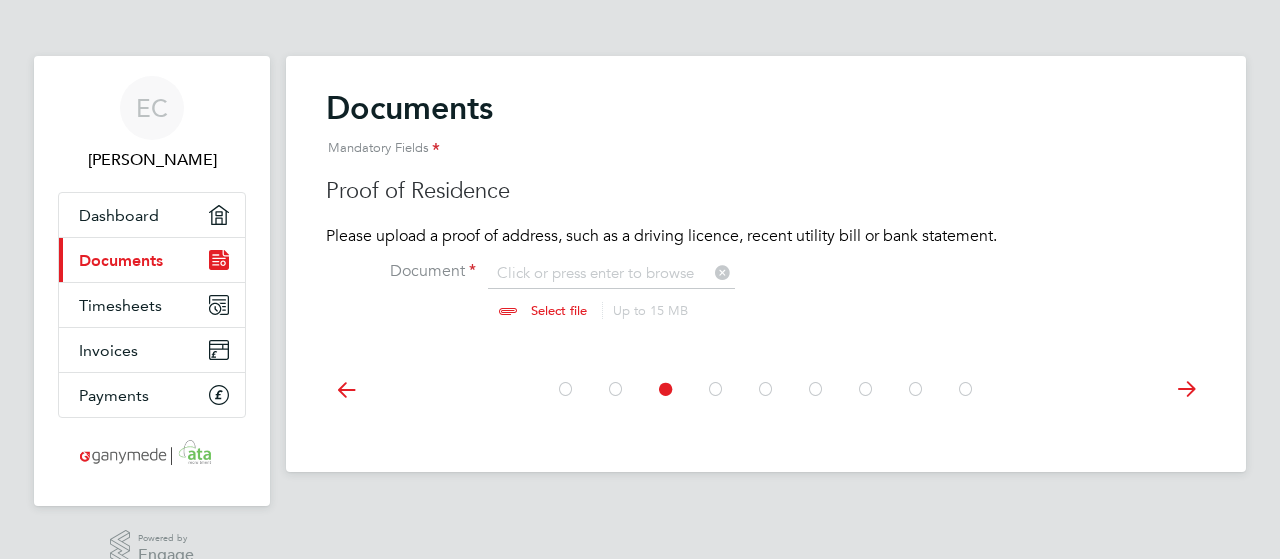 scroll, scrollTop: 10, scrollLeft: 10, axis: both 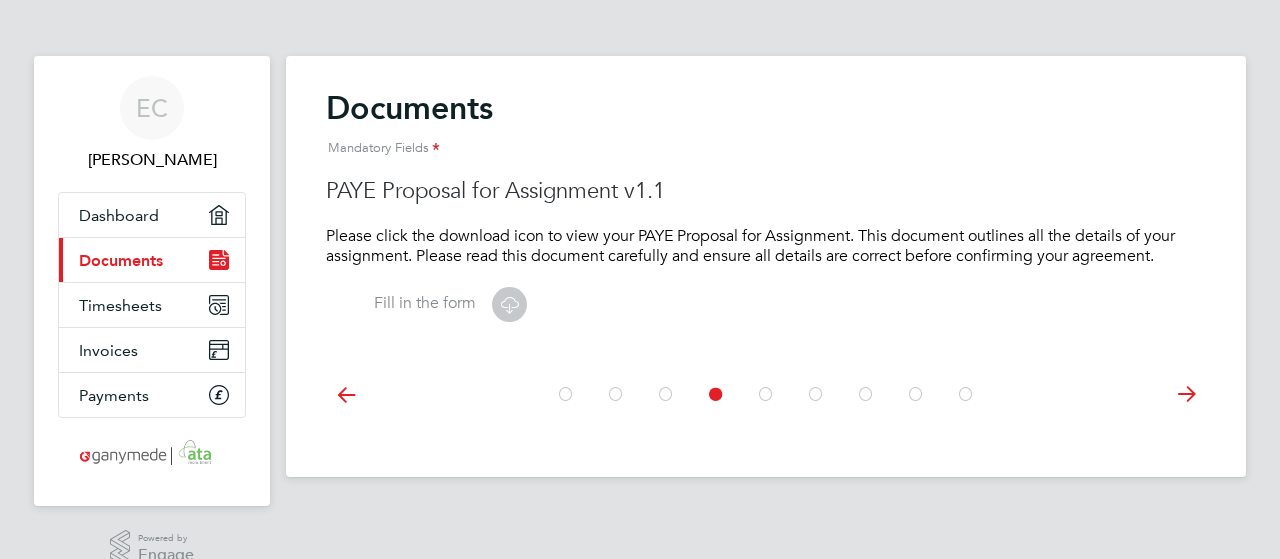 click 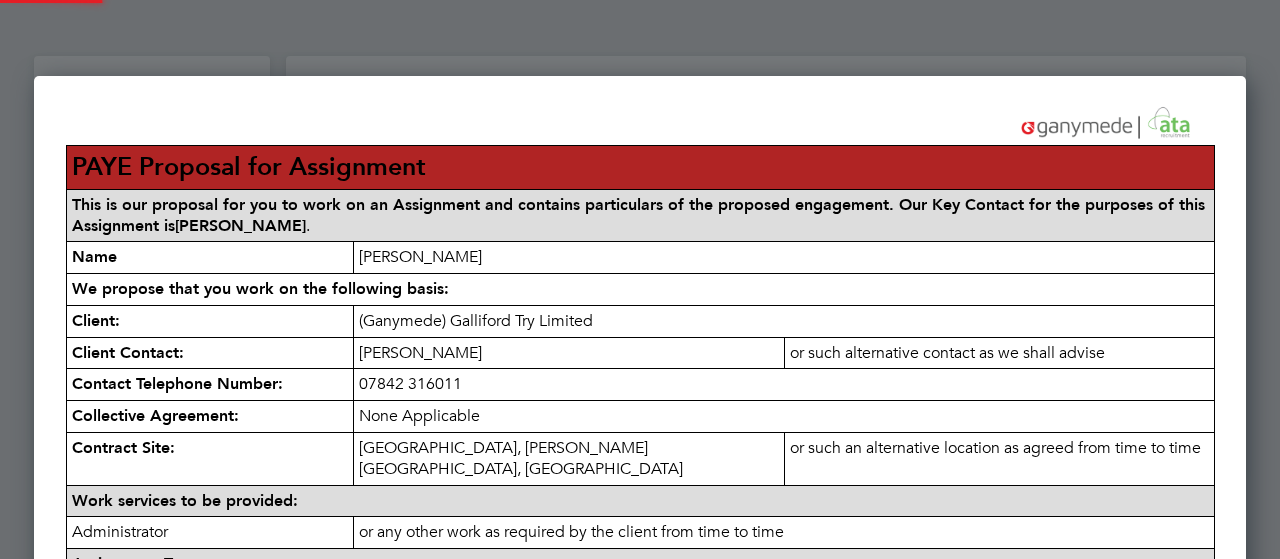 scroll, scrollTop: 10, scrollLeft: 10, axis: both 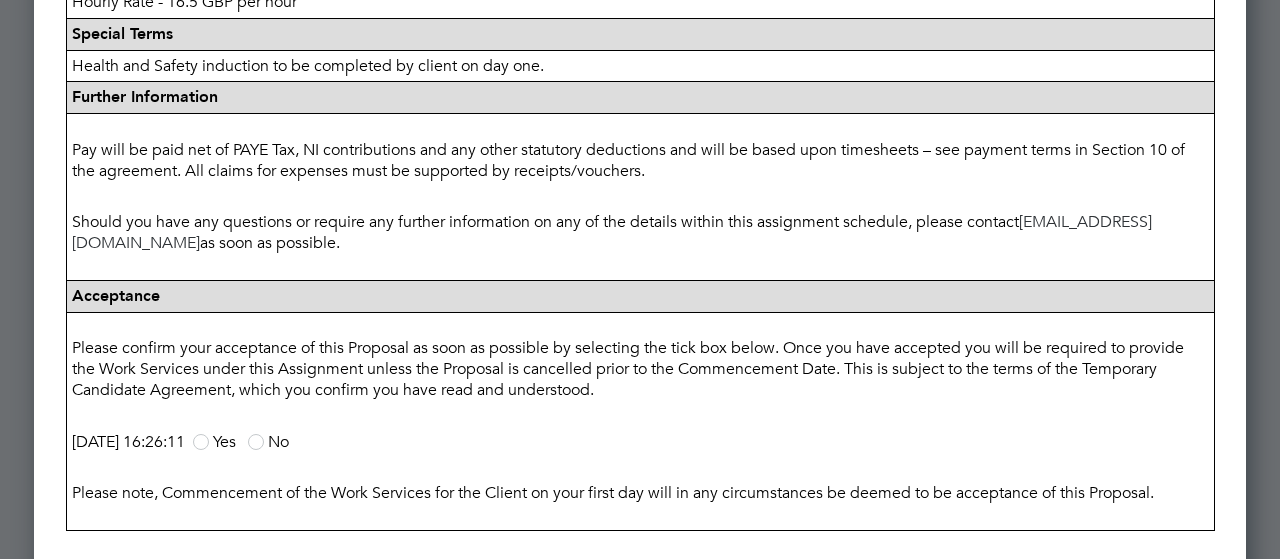 click at bounding box center [201, 442] 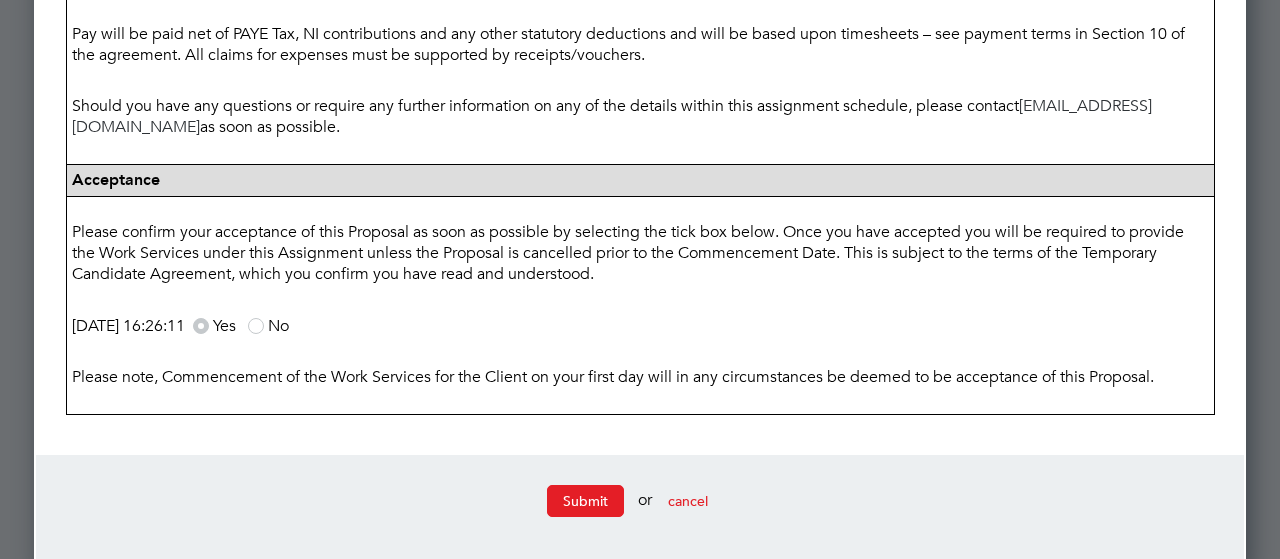 scroll, scrollTop: 1018, scrollLeft: 0, axis: vertical 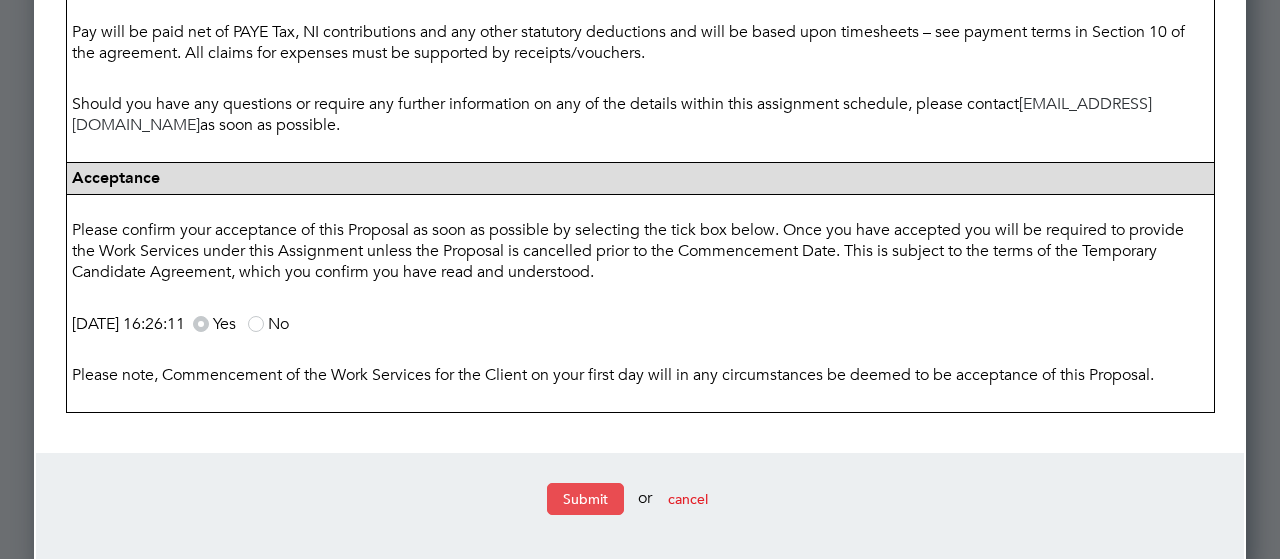 click on "Submit" at bounding box center [585, 499] 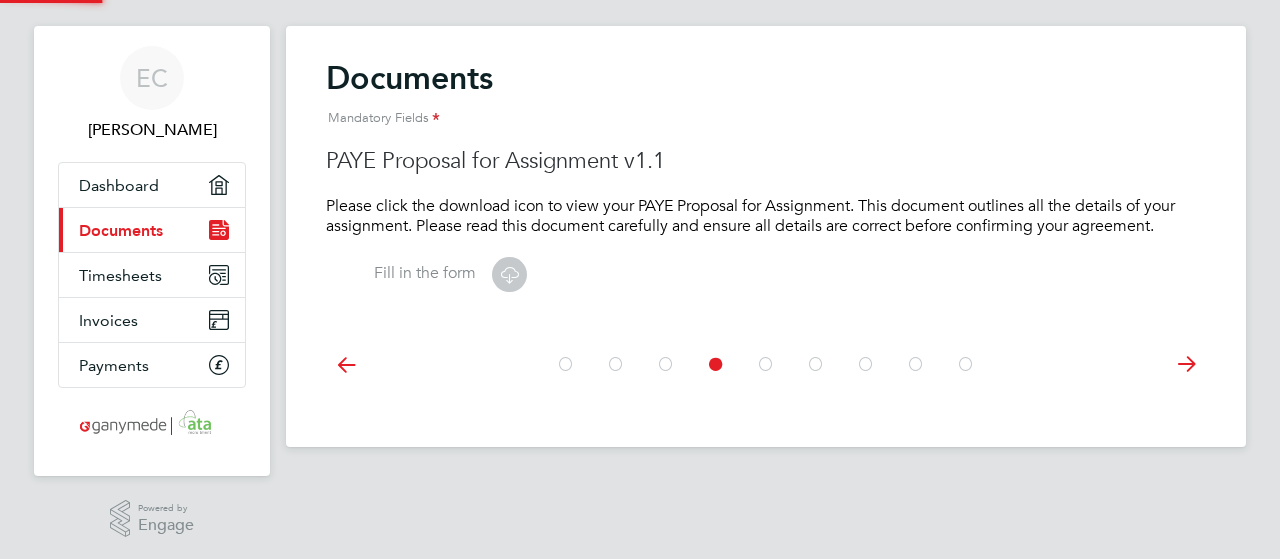 scroll, scrollTop: 0, scrollLeft: 0, axis: both 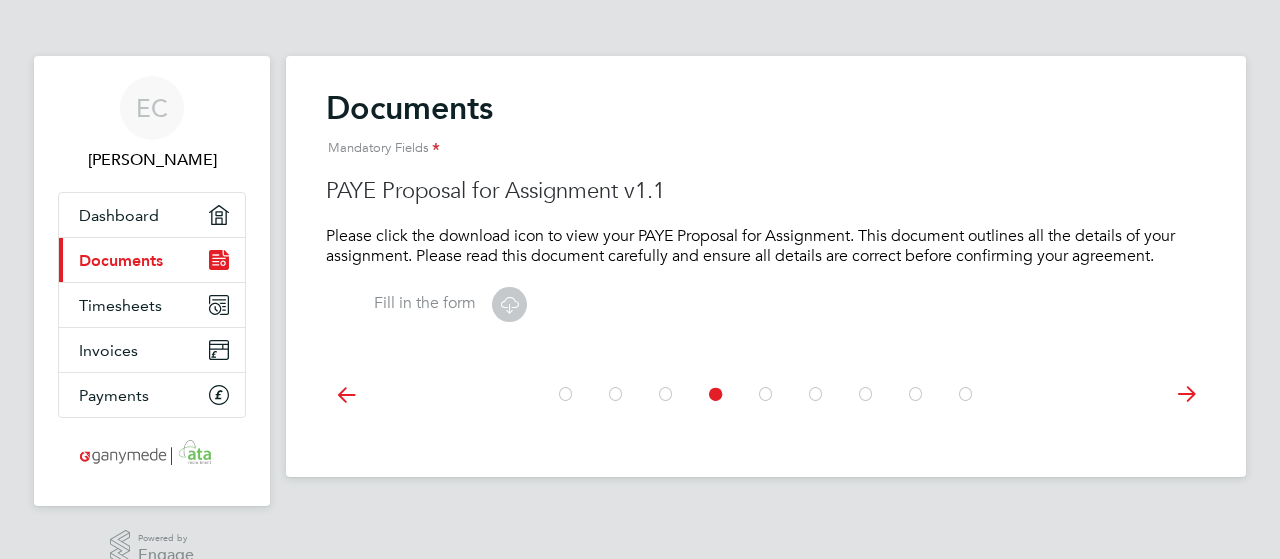 click 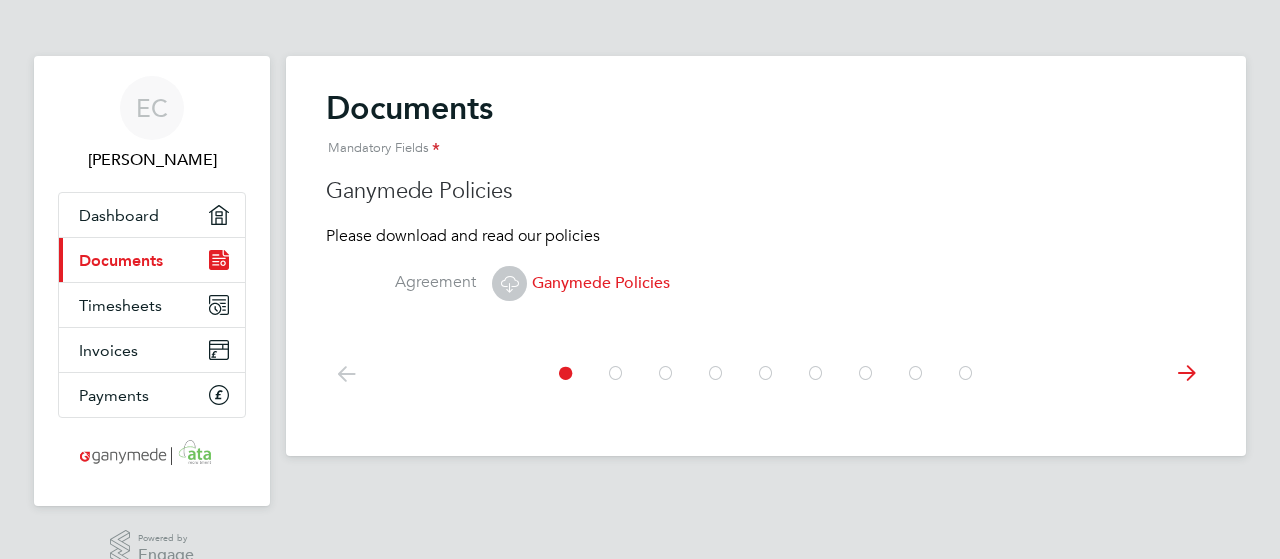 click 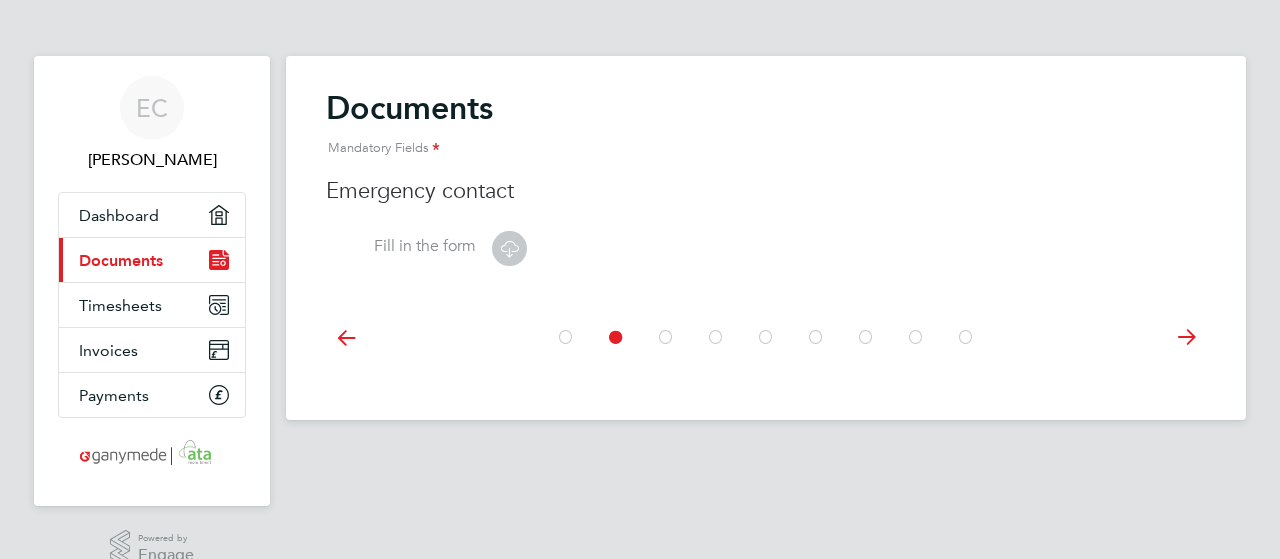 click 